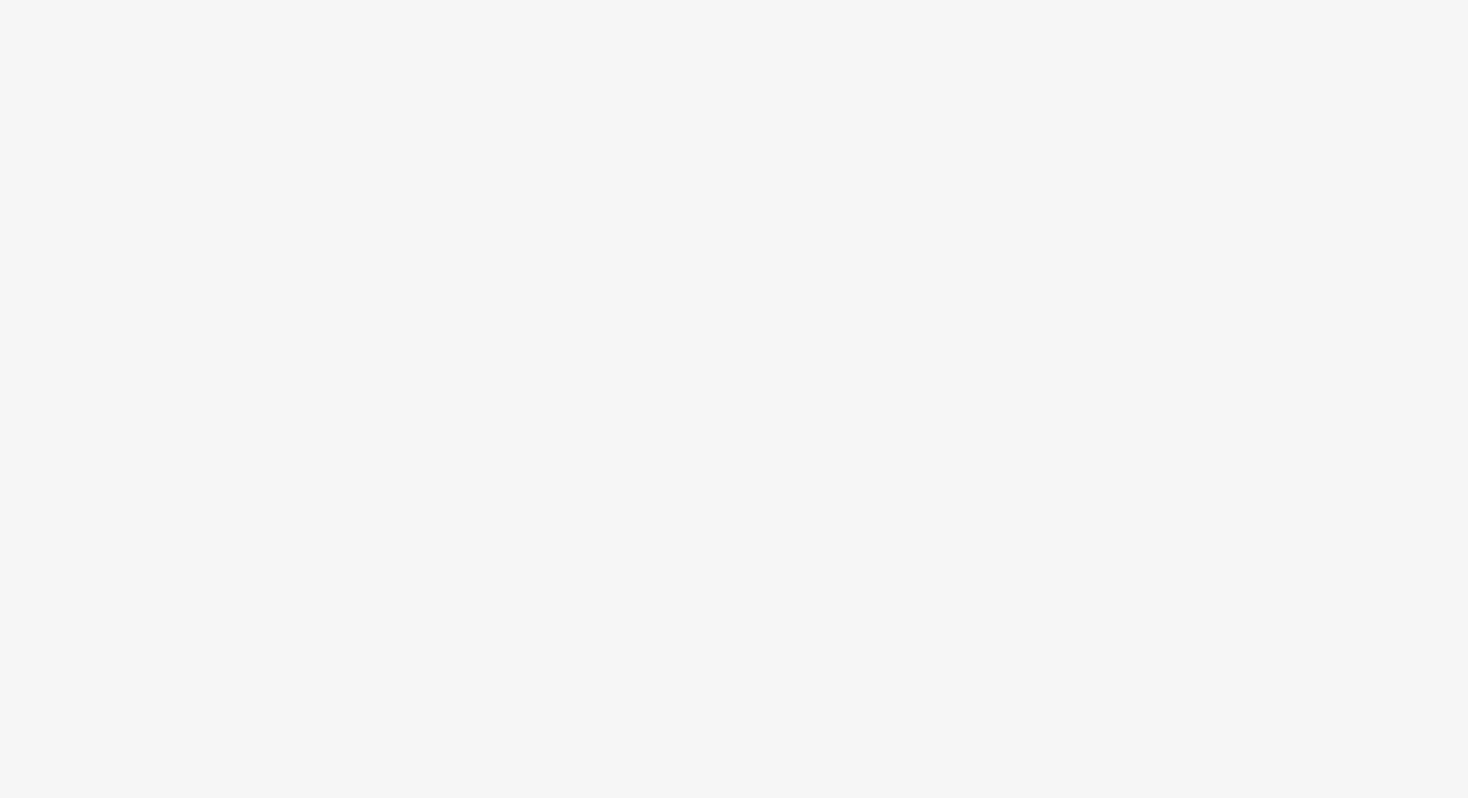 scroll, scrollTop: 0, scrollLeft: 0, axis: both 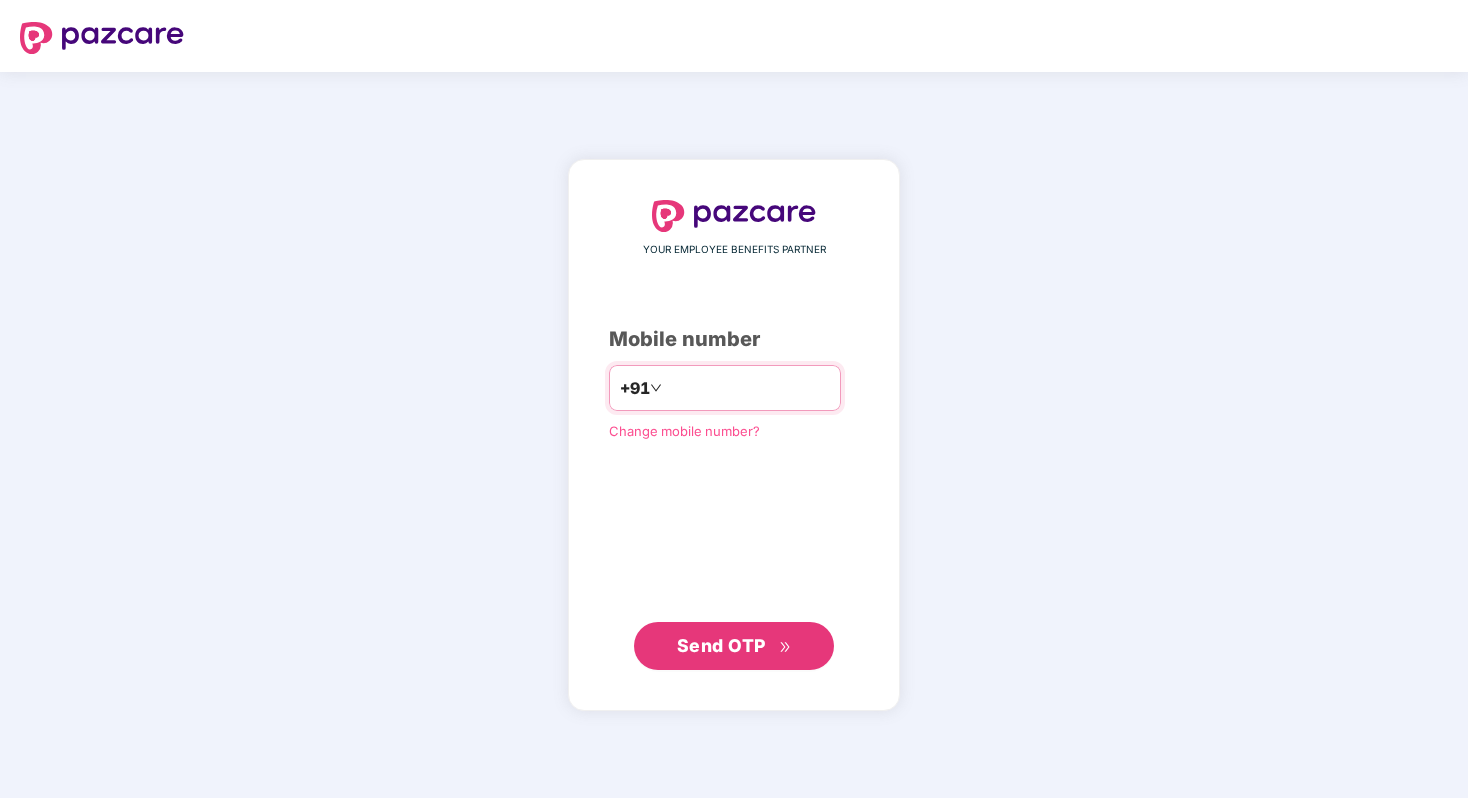click at bounding box center [748, 388] 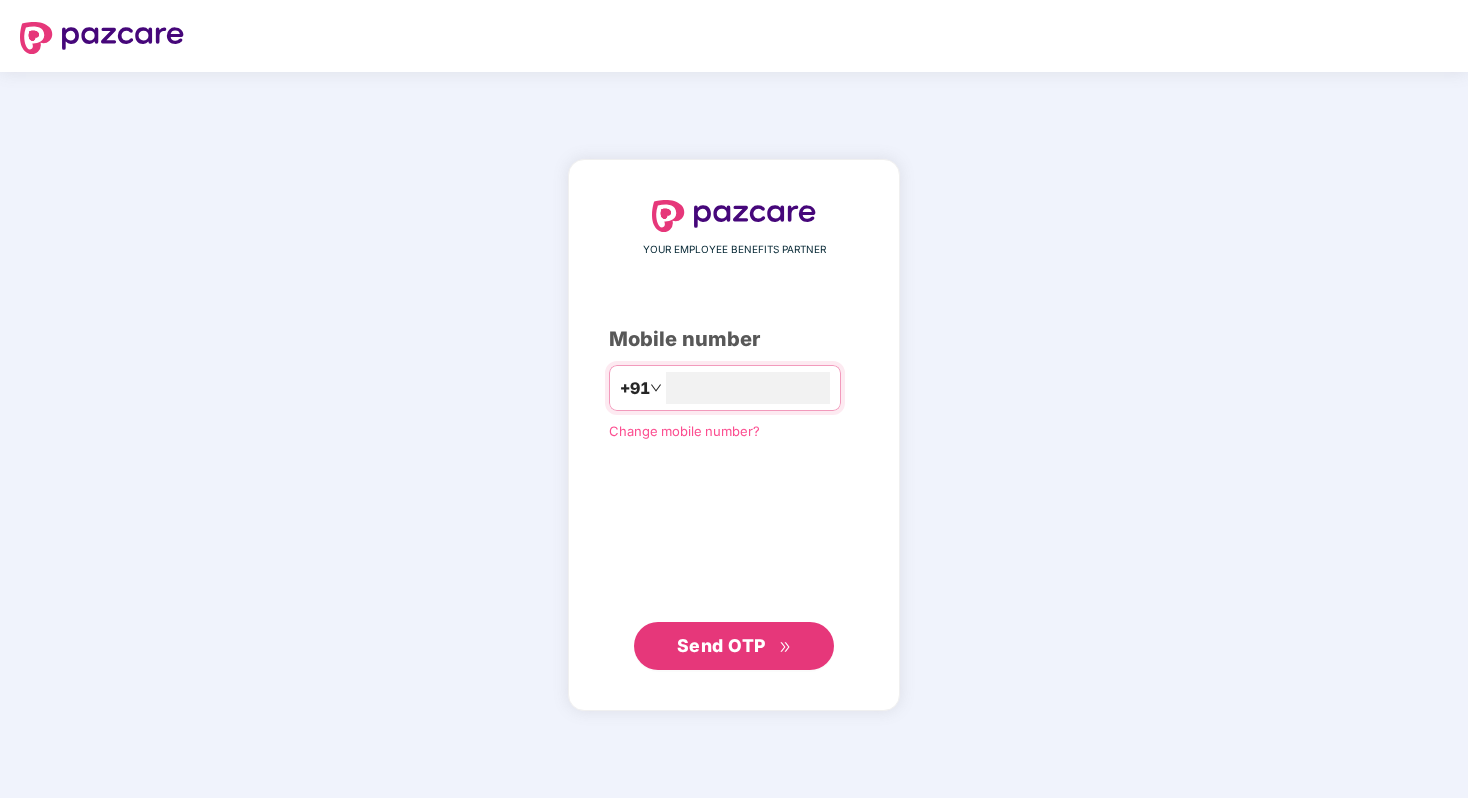 type on "**********" 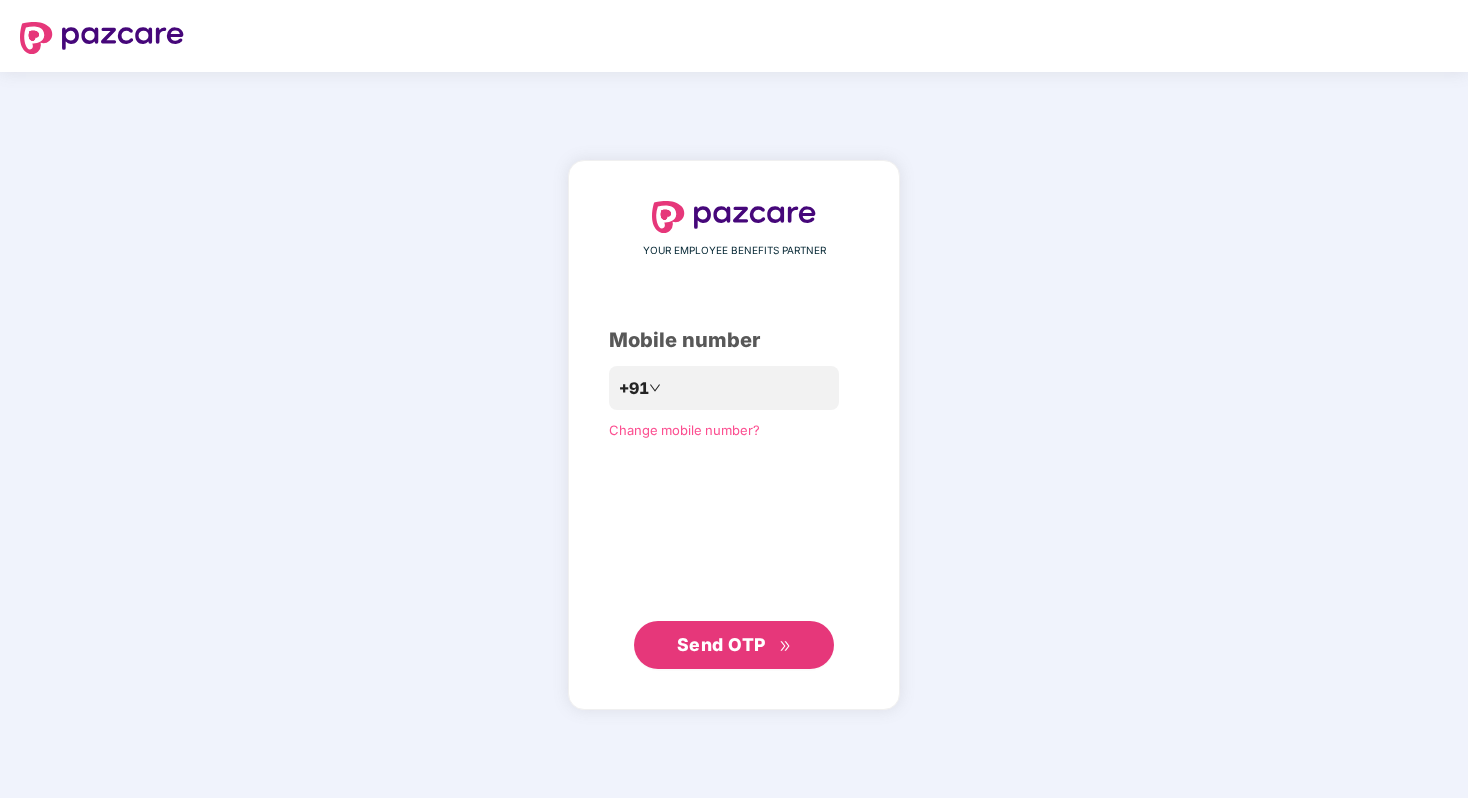 click on "Send OTP" at bounding box center (721, 644) 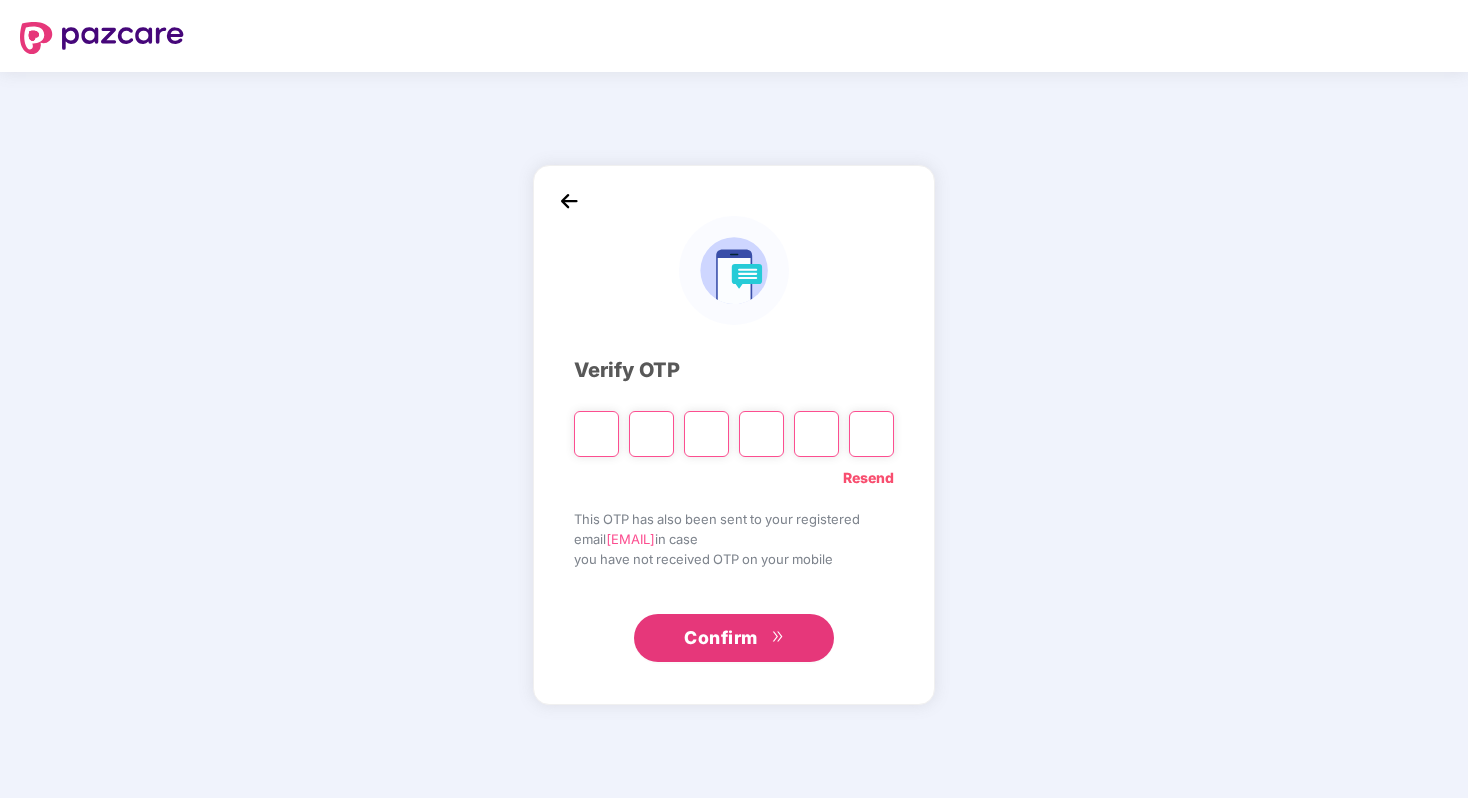 type on "*" 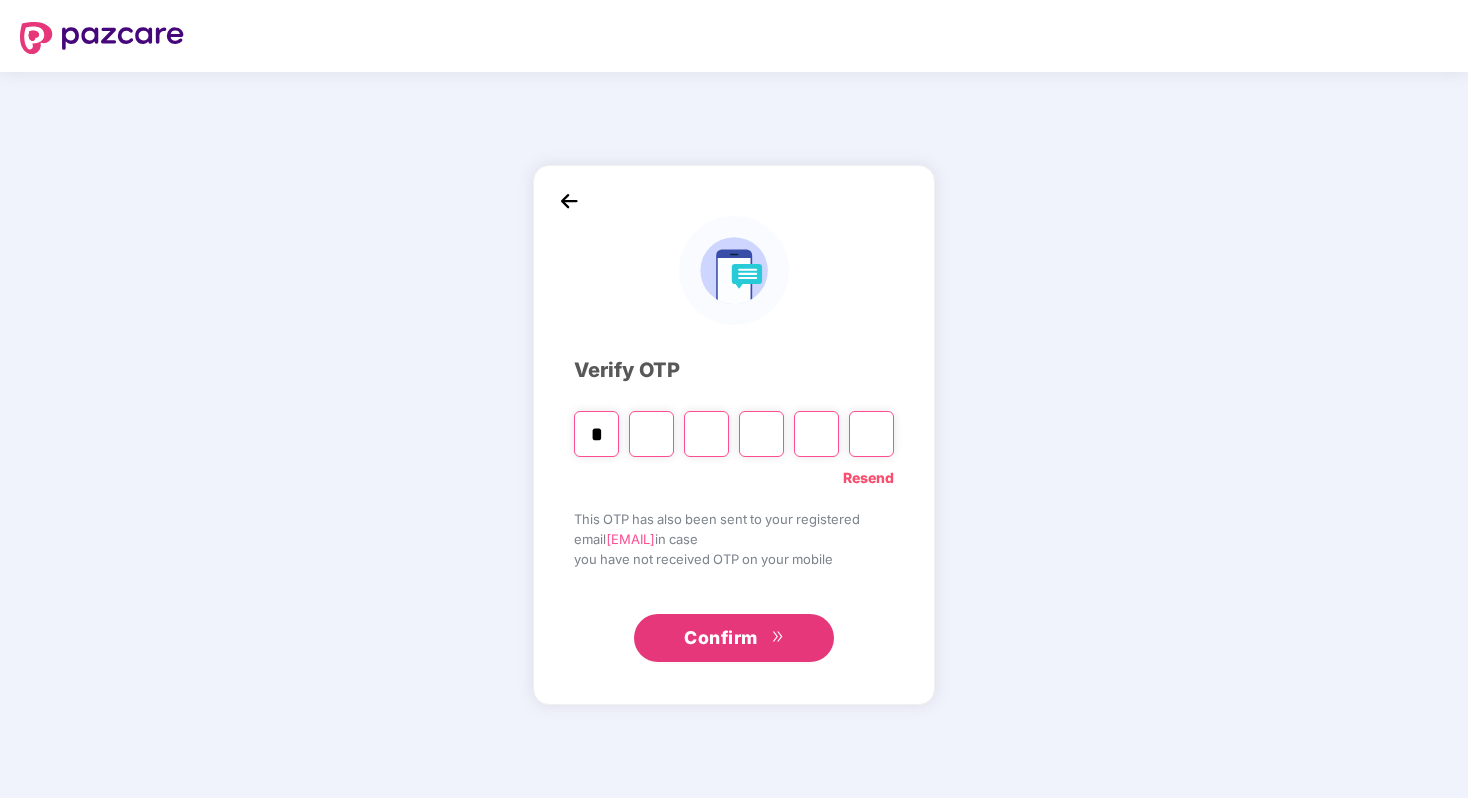 type on "*" 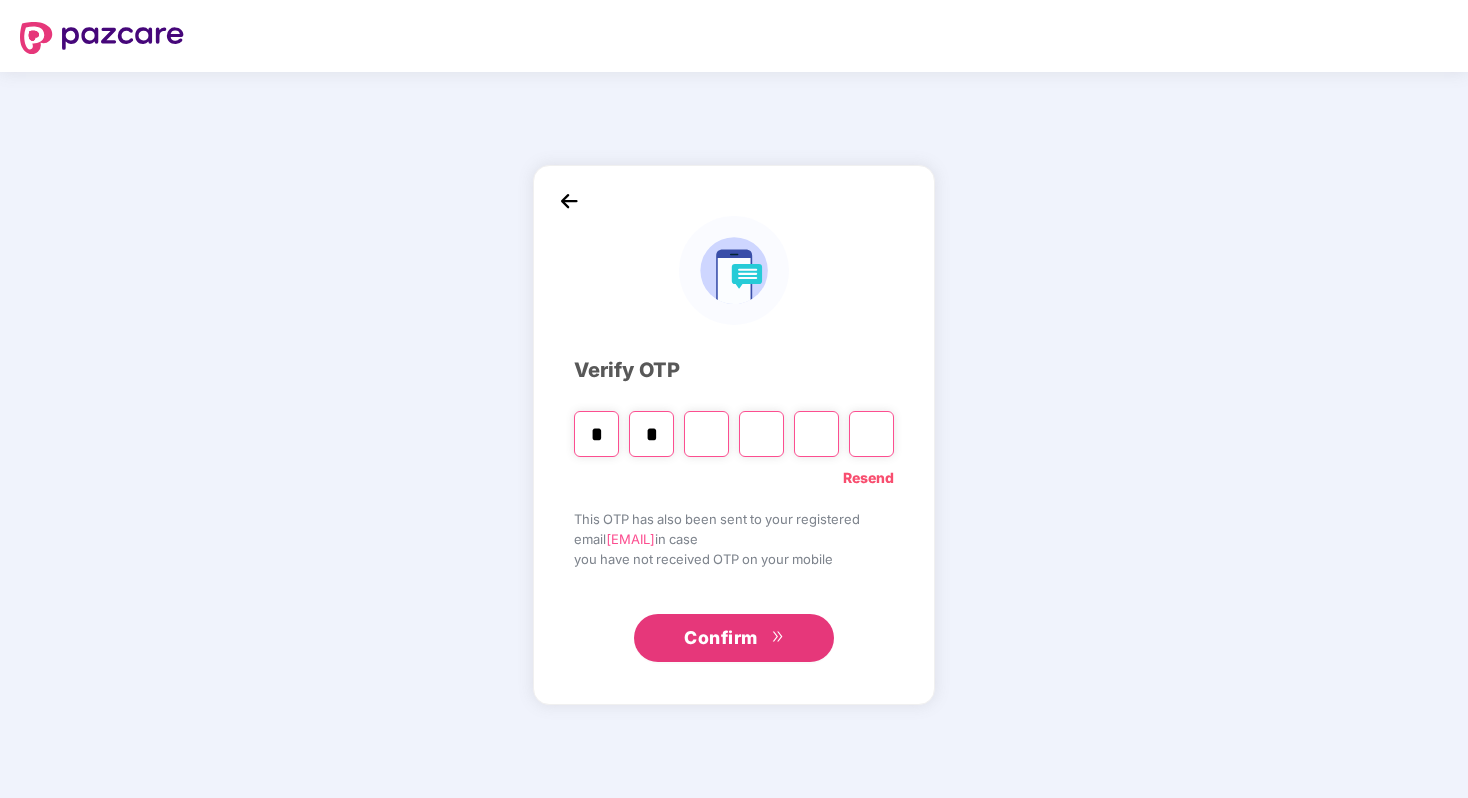 type on "*" 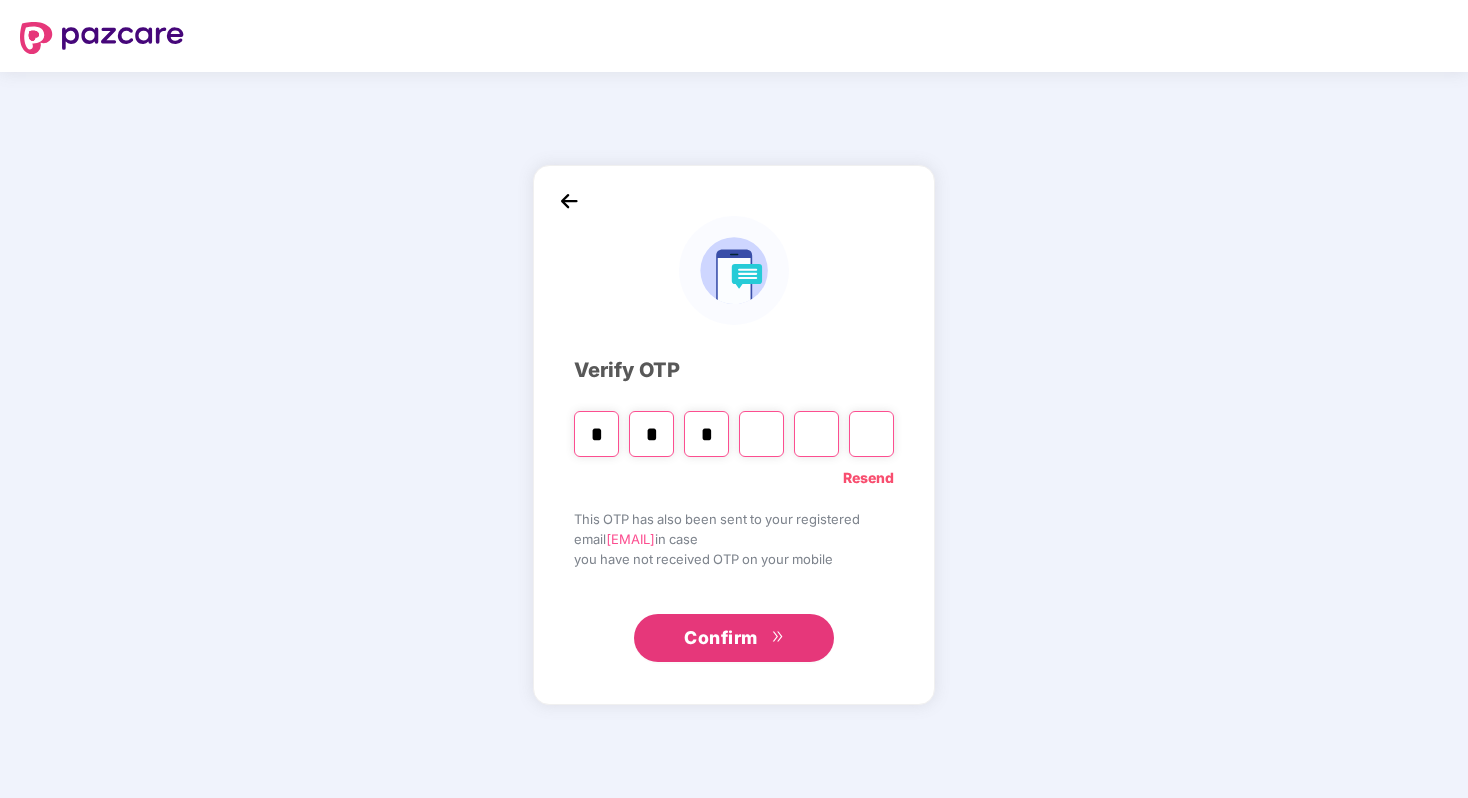 type on "*" 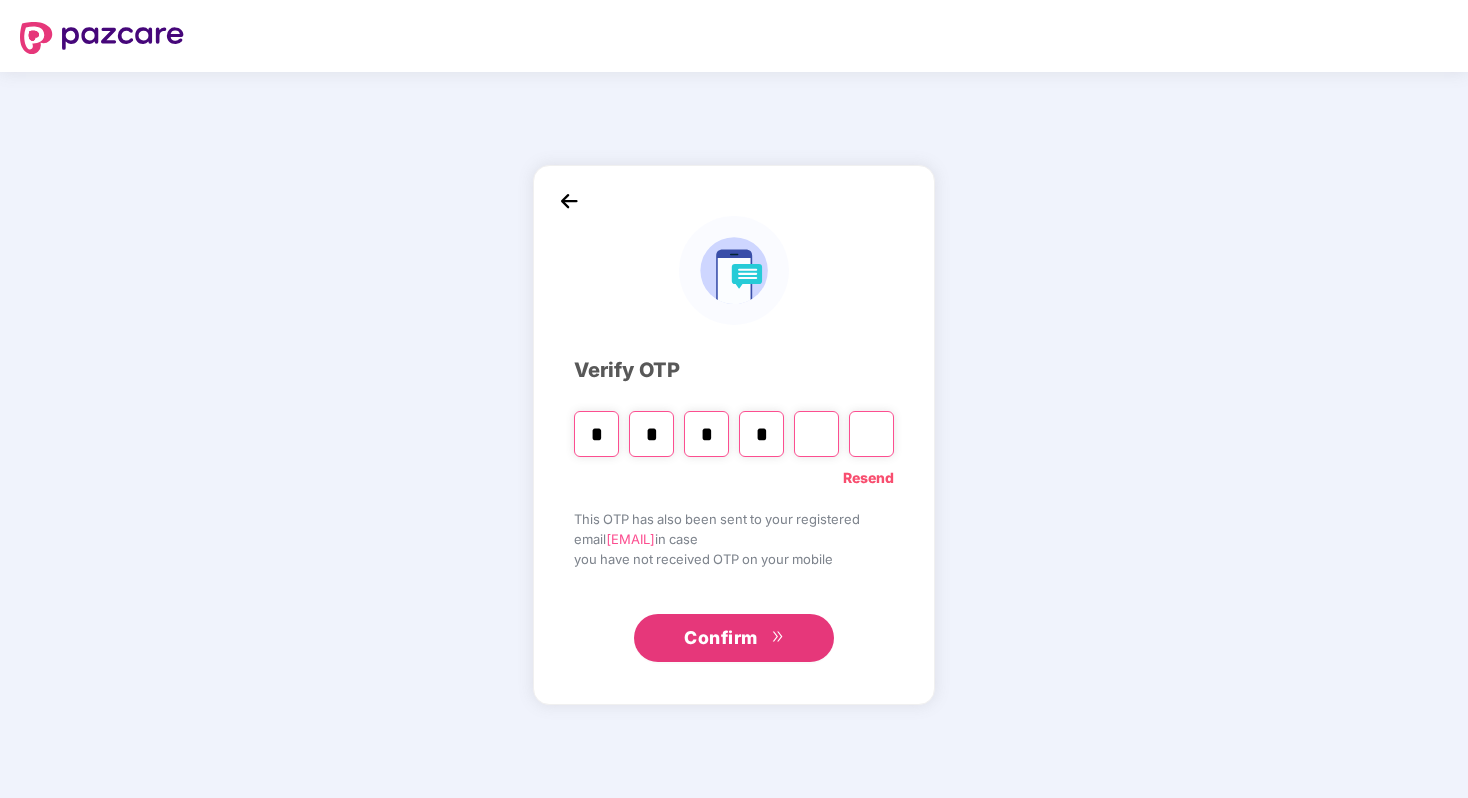 type on "*" 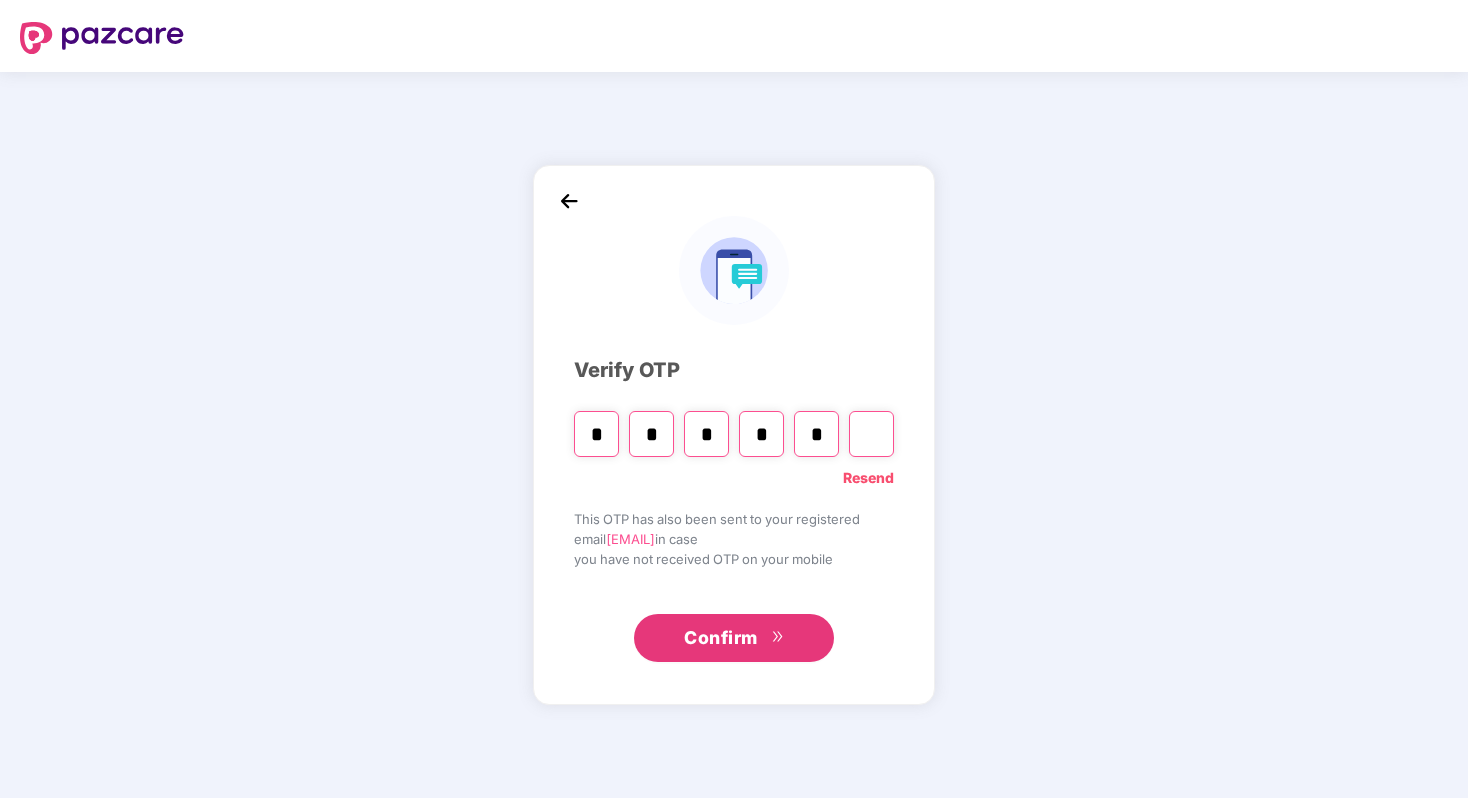 type on "*" 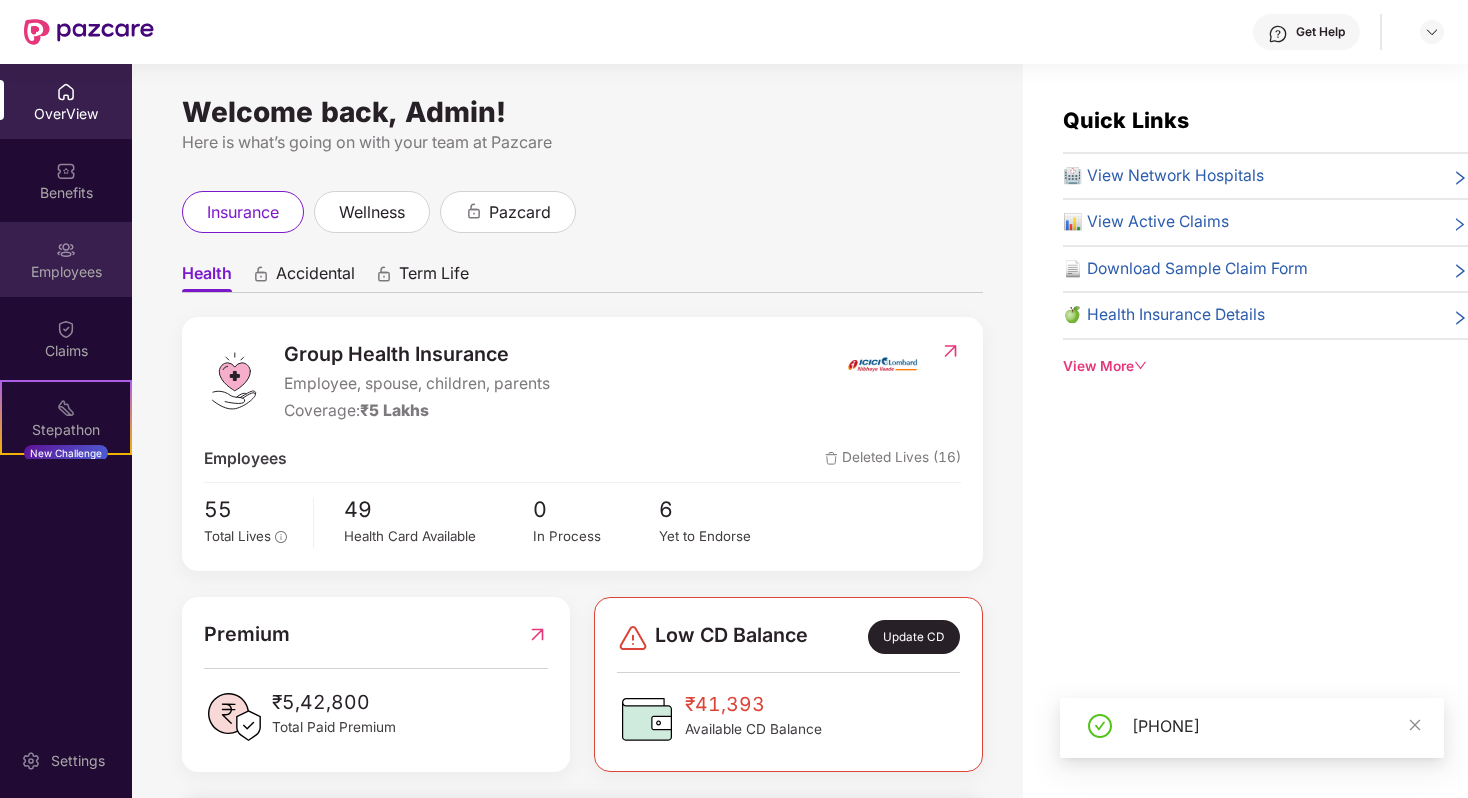 click on "Employees" at bounding box center (66, 272) 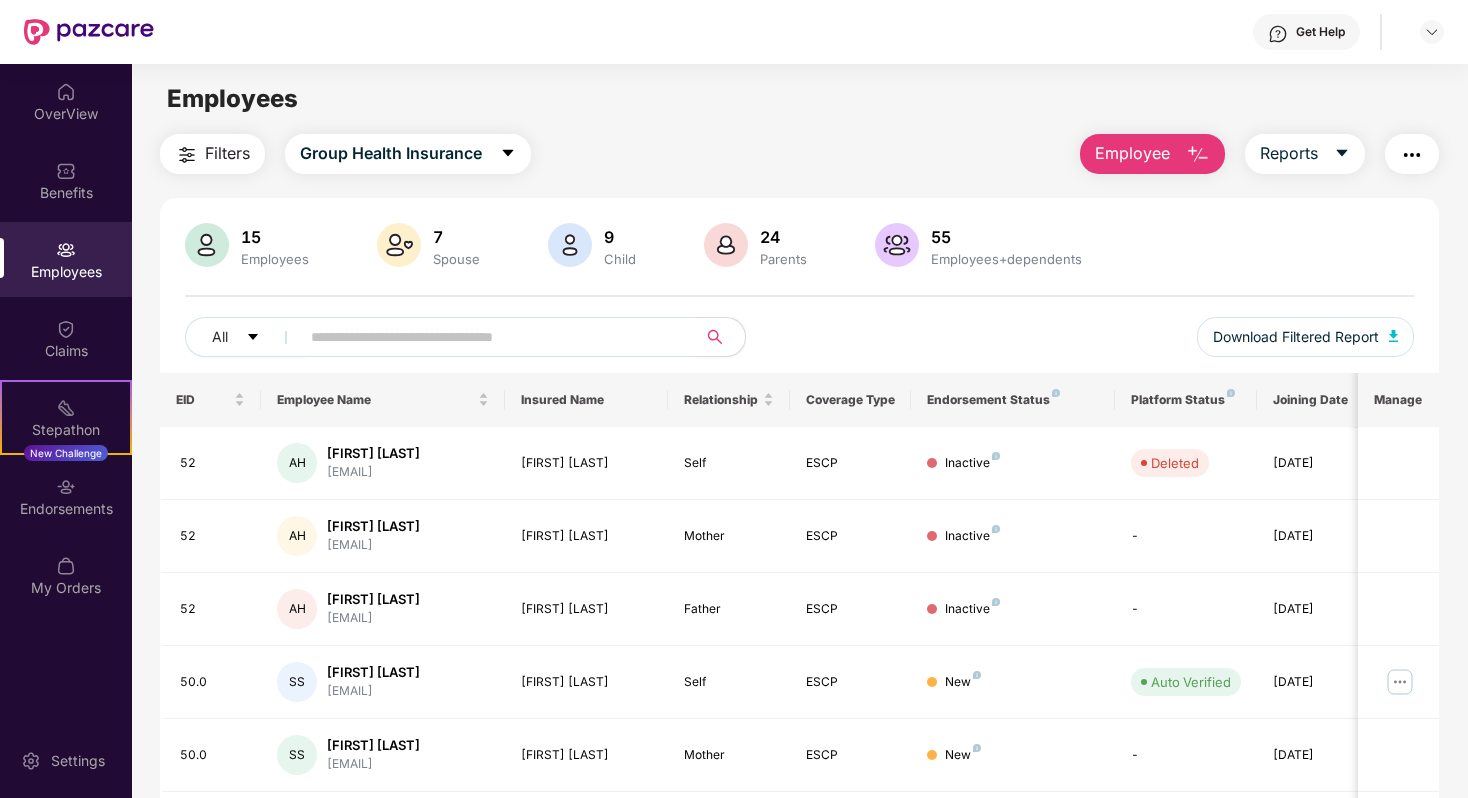 click on "Employee" at bounding box center [1132, 153] 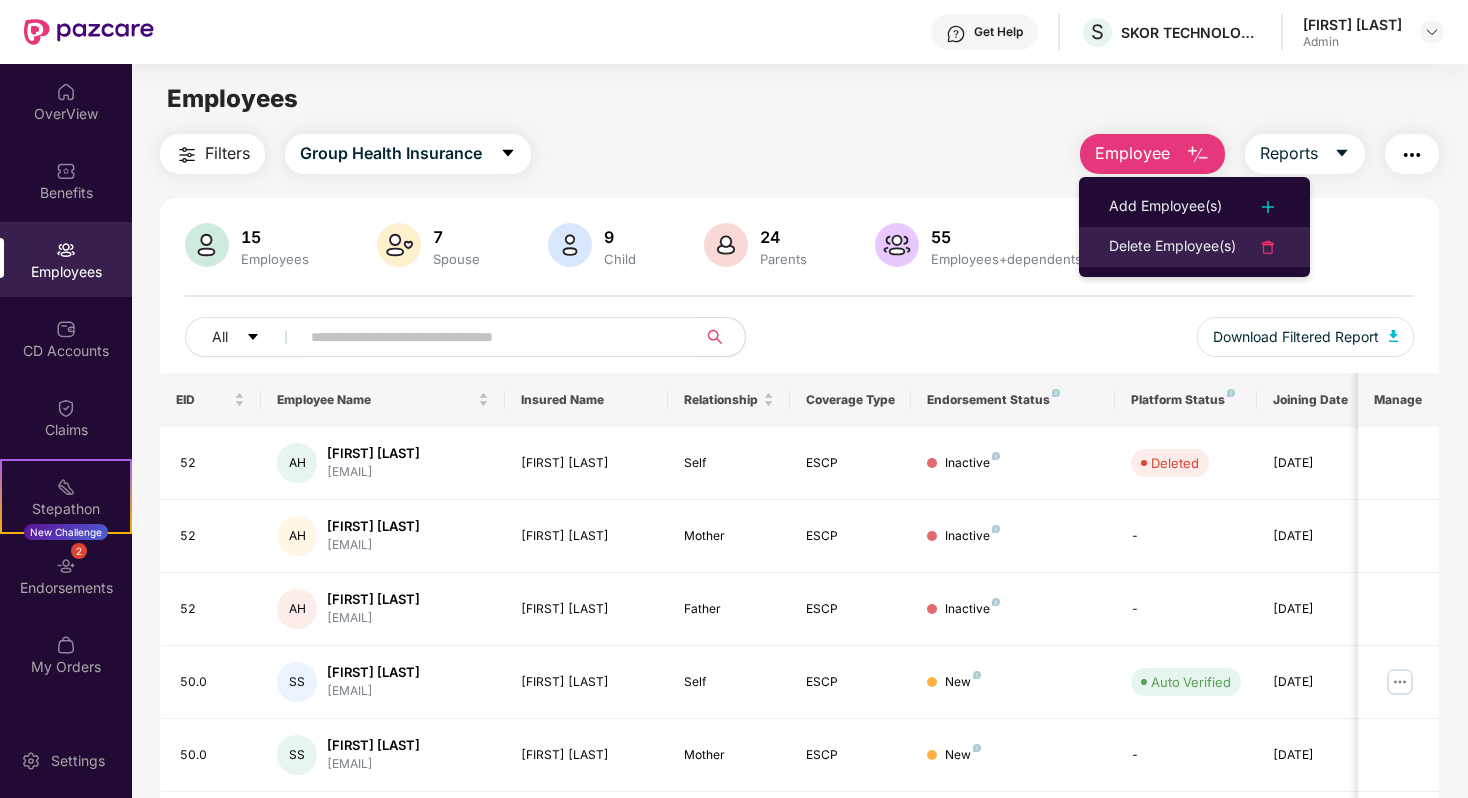 click on "Delete Employee(s)" at bounding box center [1172, 247] 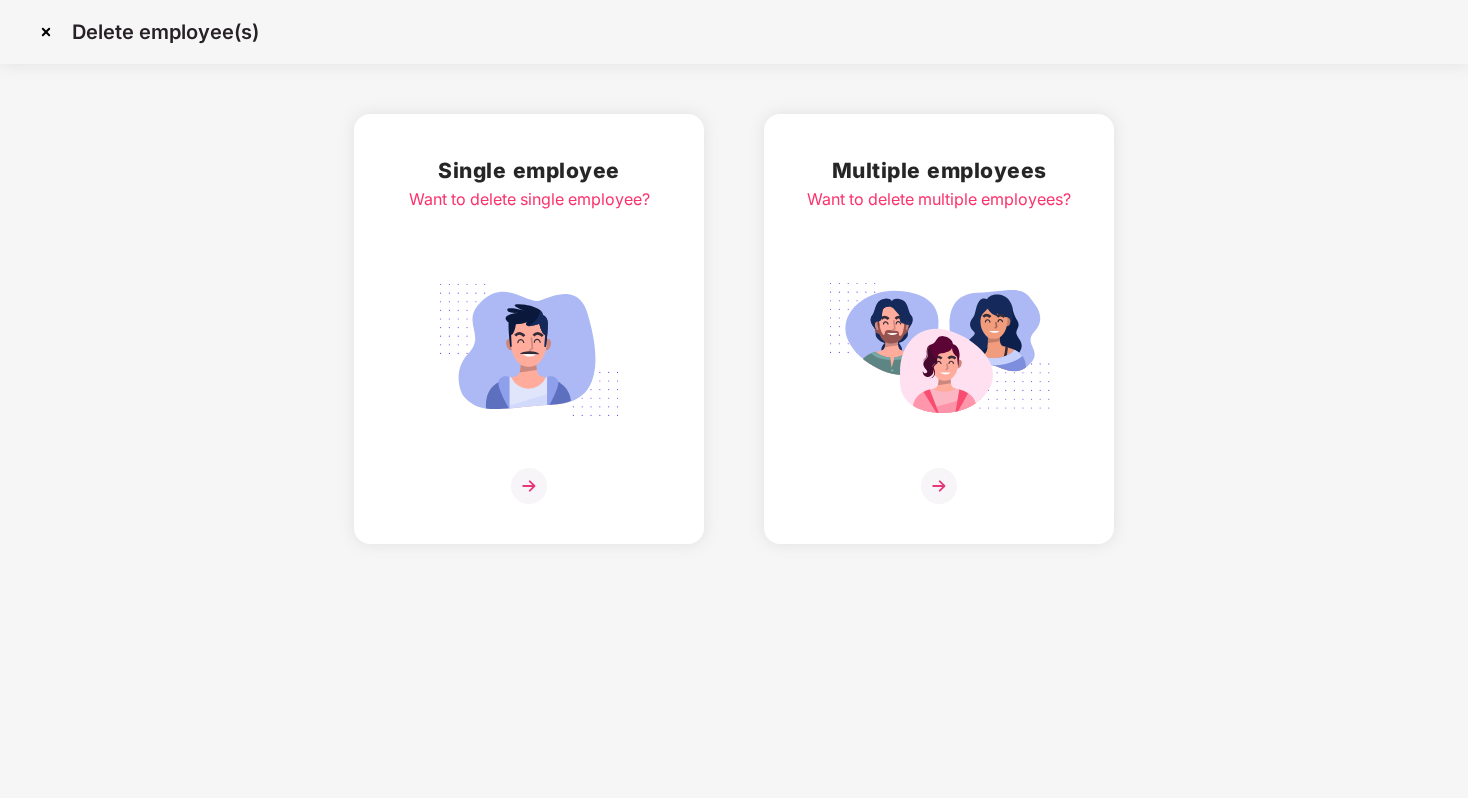 click at bounding box center [939, 486] 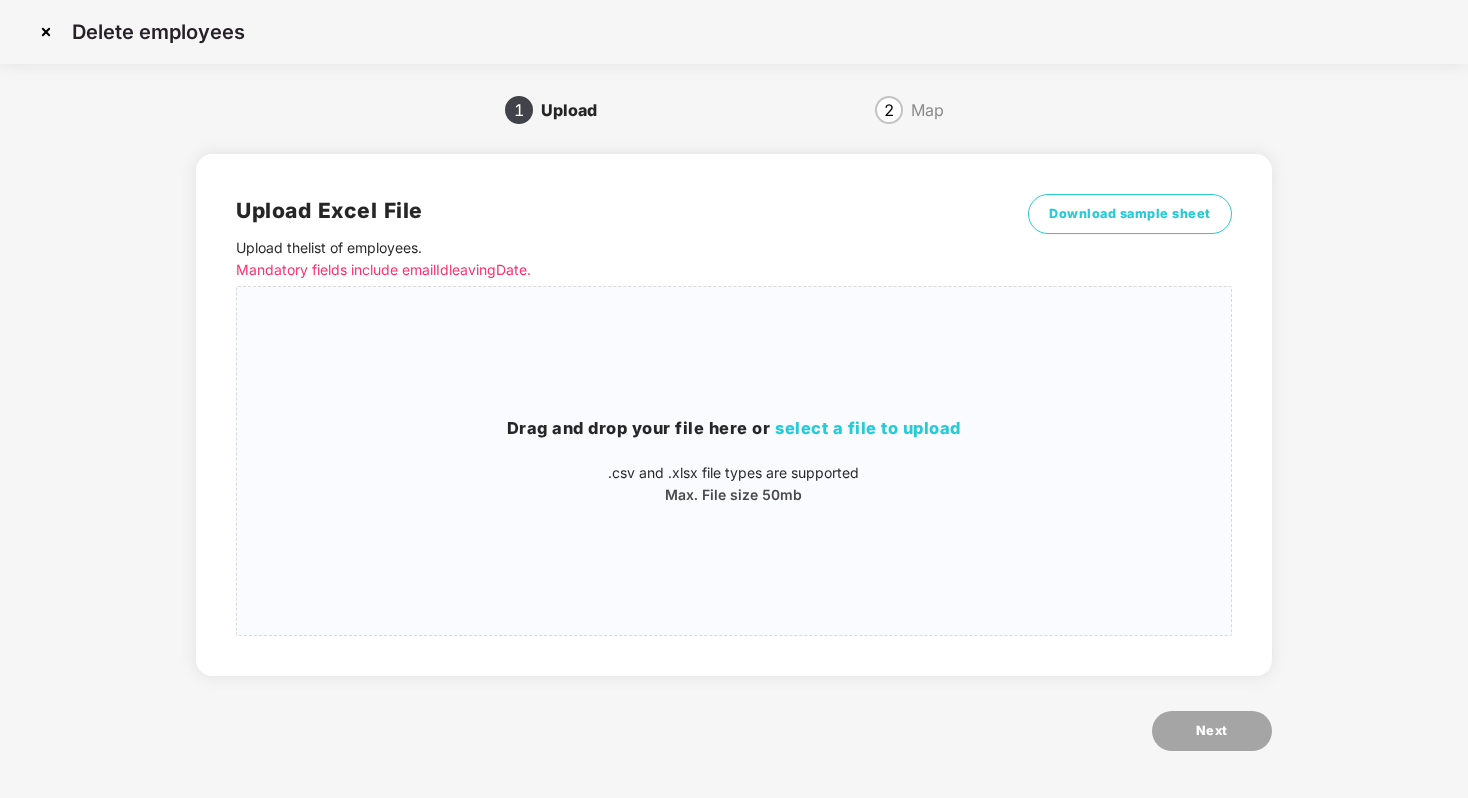 click at bounding box center [46, 32] 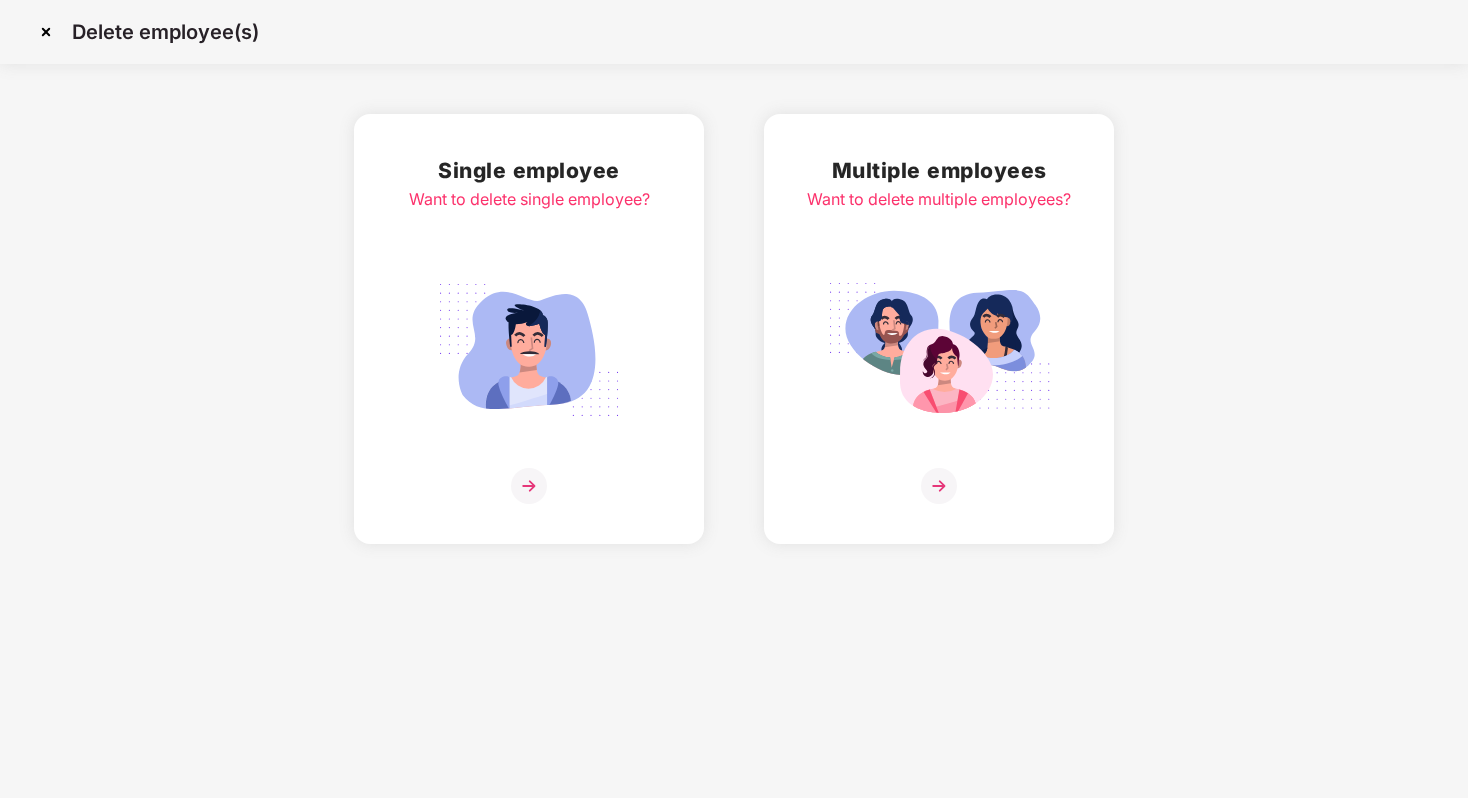click at bounding box center [529, 486] 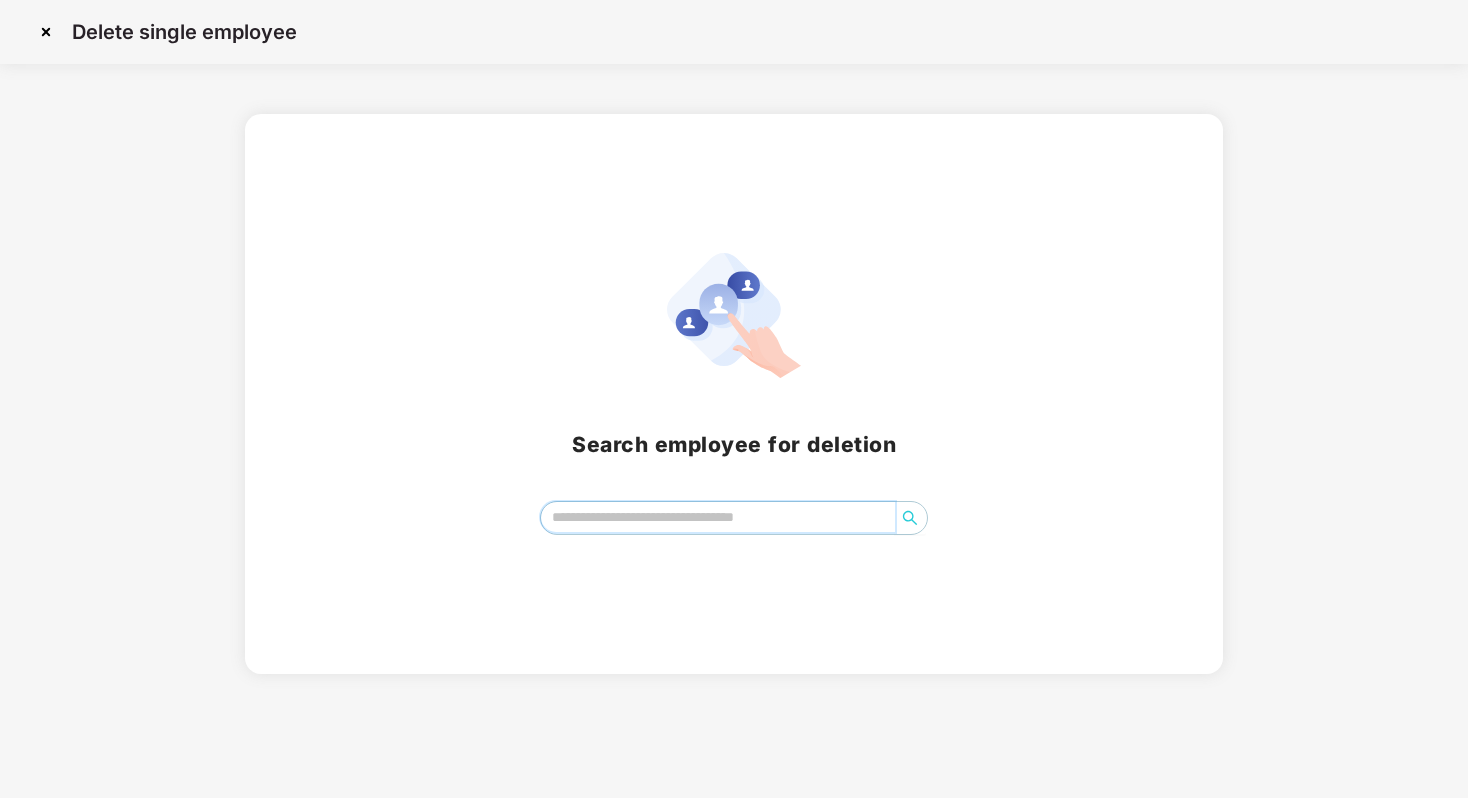 click at bounding box center [718, 517] 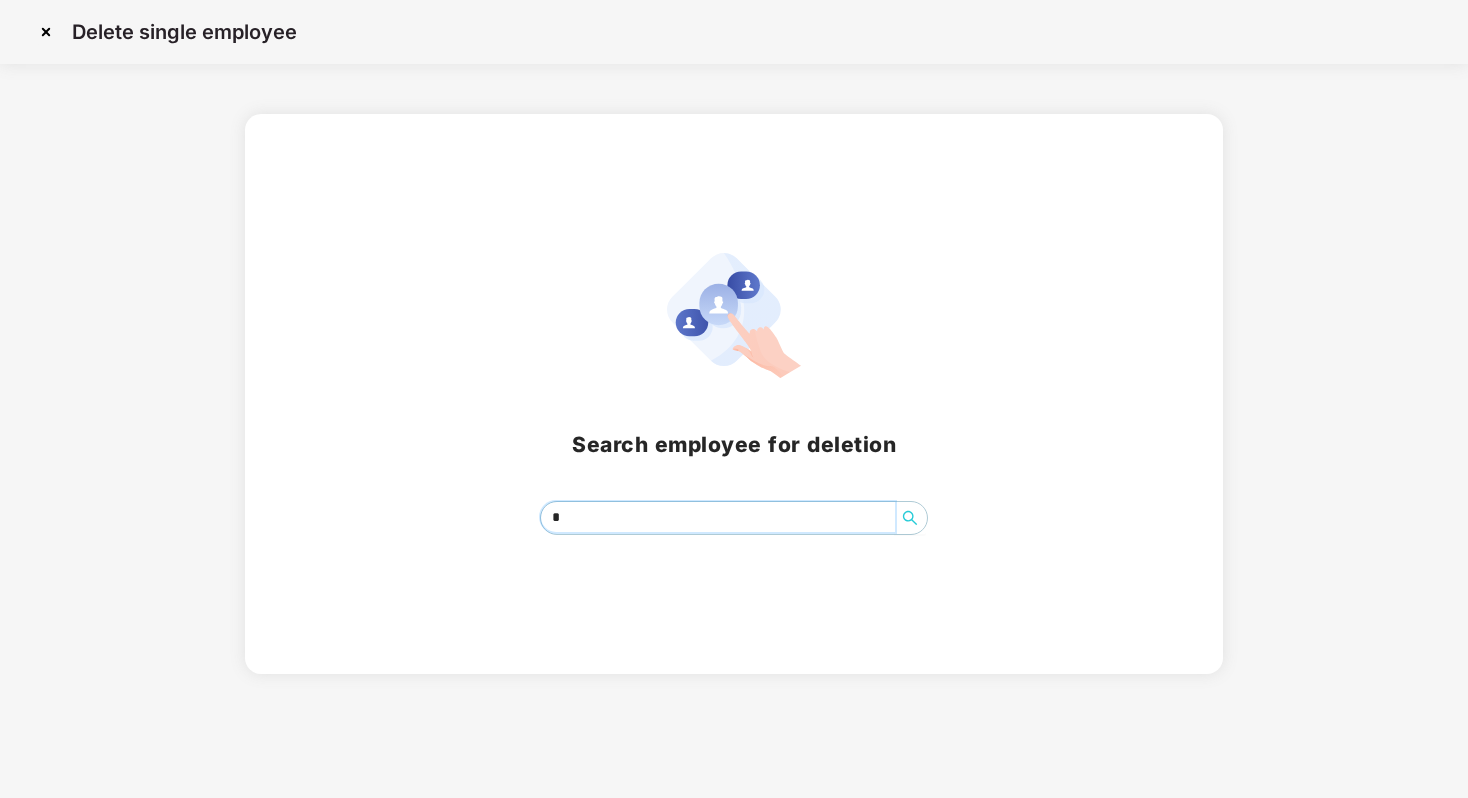 type on "**" 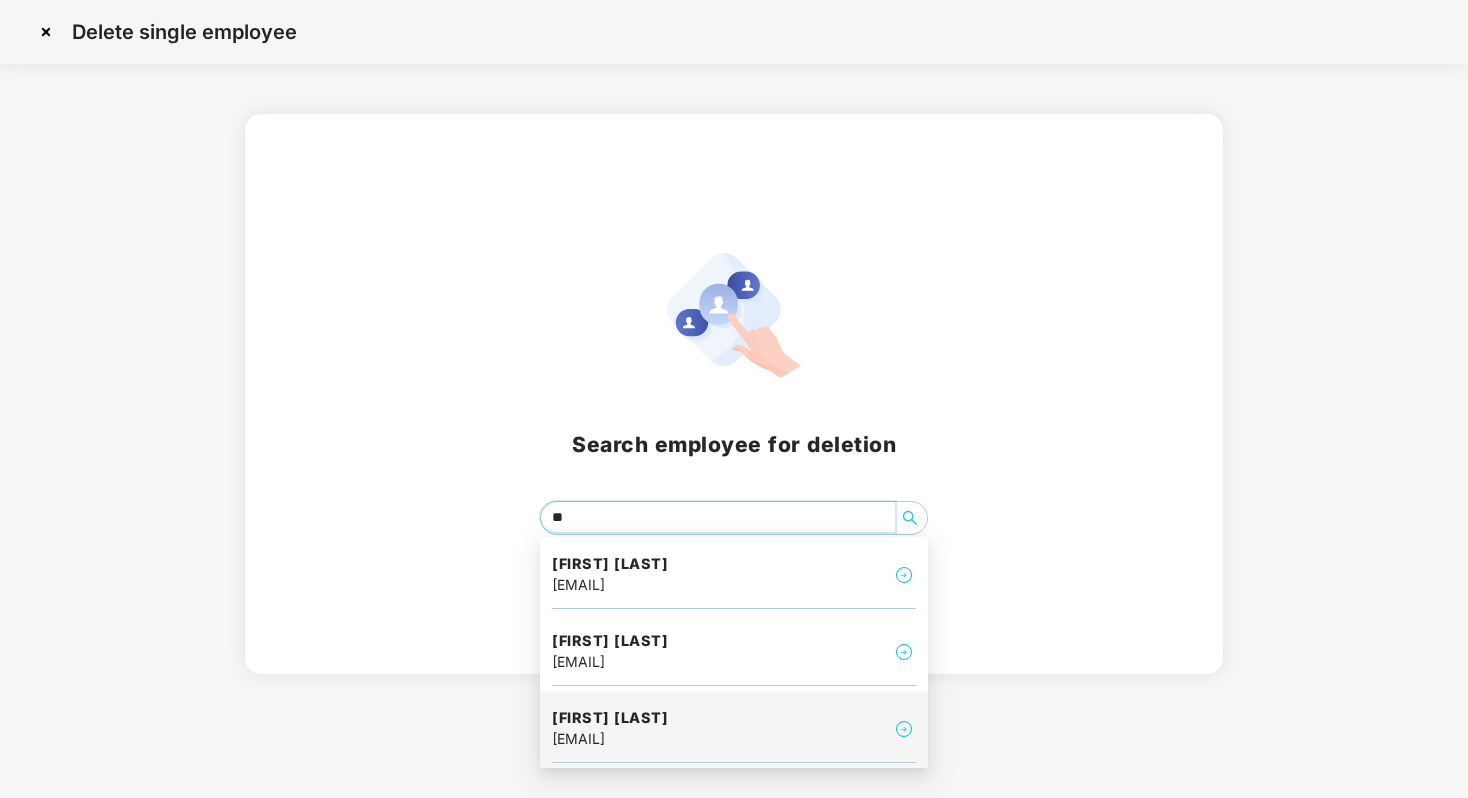 click on "[FIRST] [LAST] [EMAIL]" at bounding box center (734, 729) 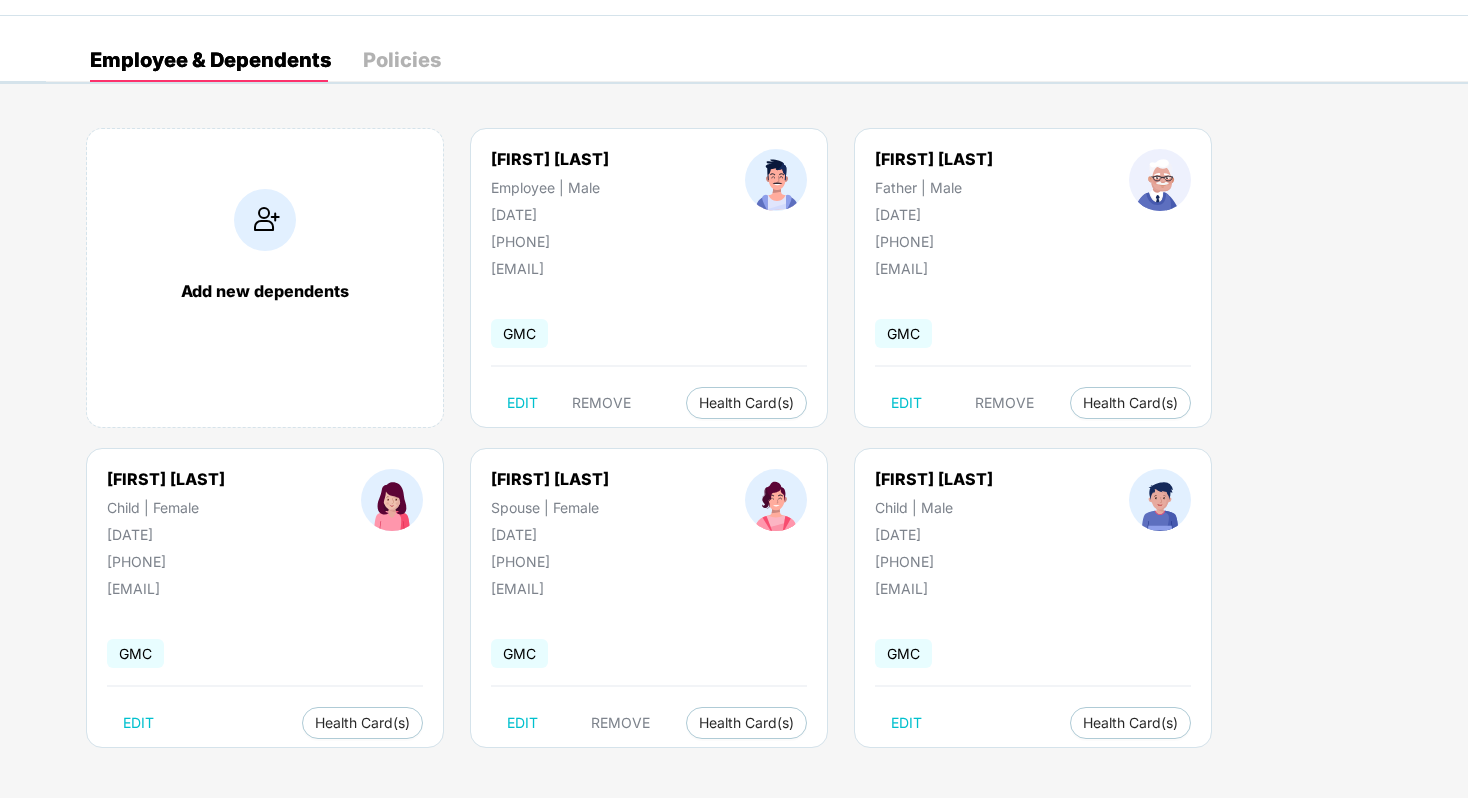 scroll, scrollTop: 56, scrollLeft: 0, axis: vertical 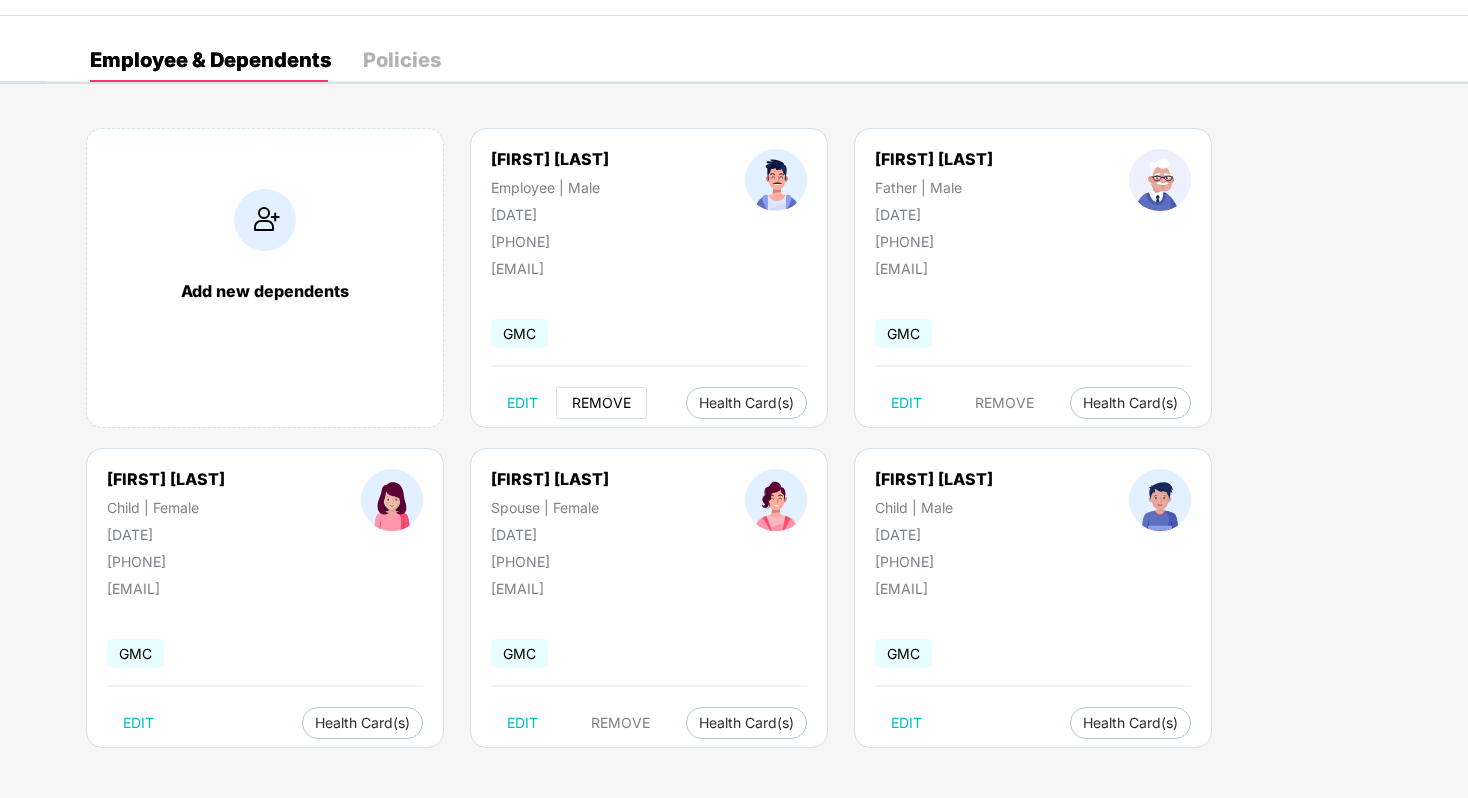 click on "REMOVE" at bounding box center [601, 403] 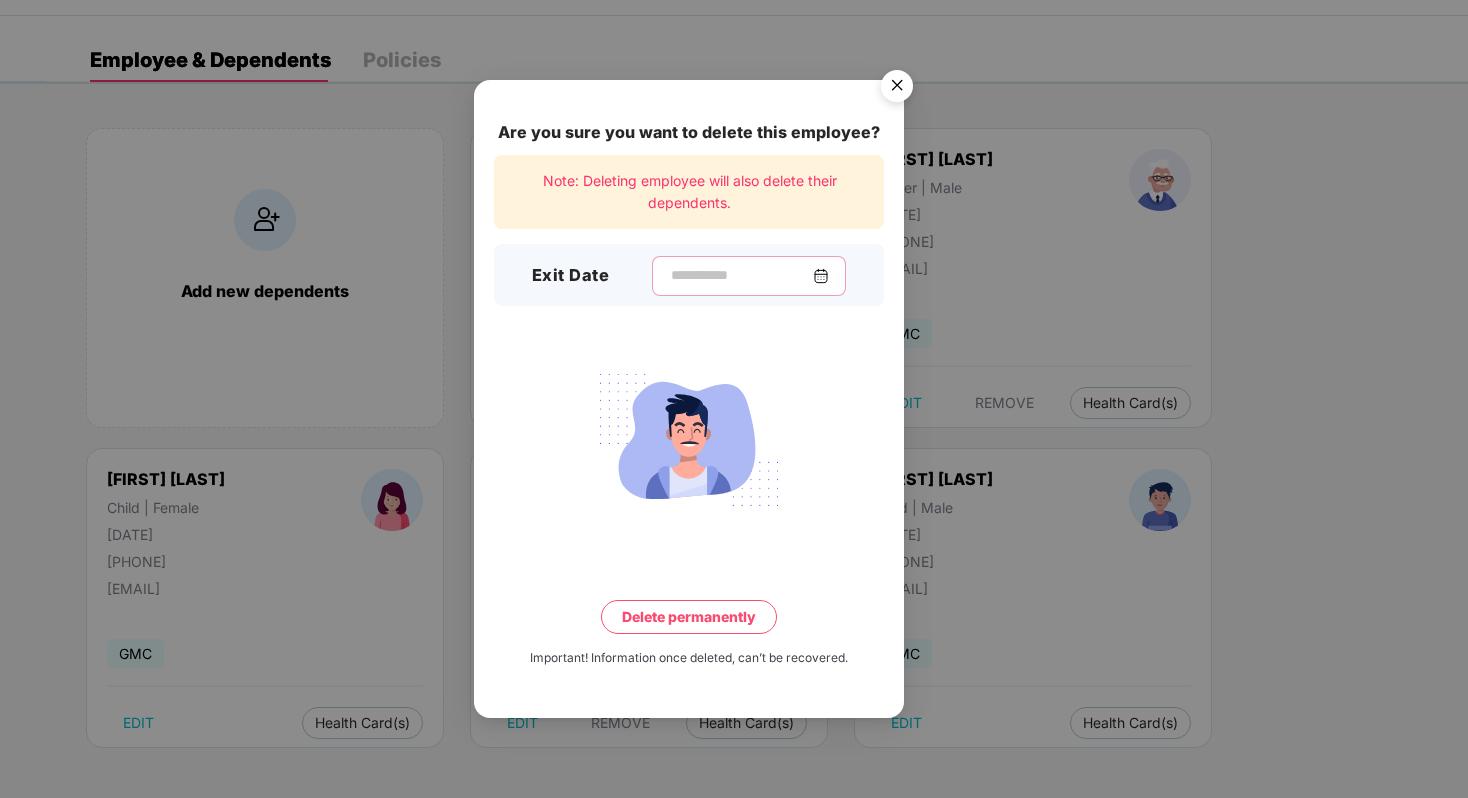 click at bounding box center (741, 275) 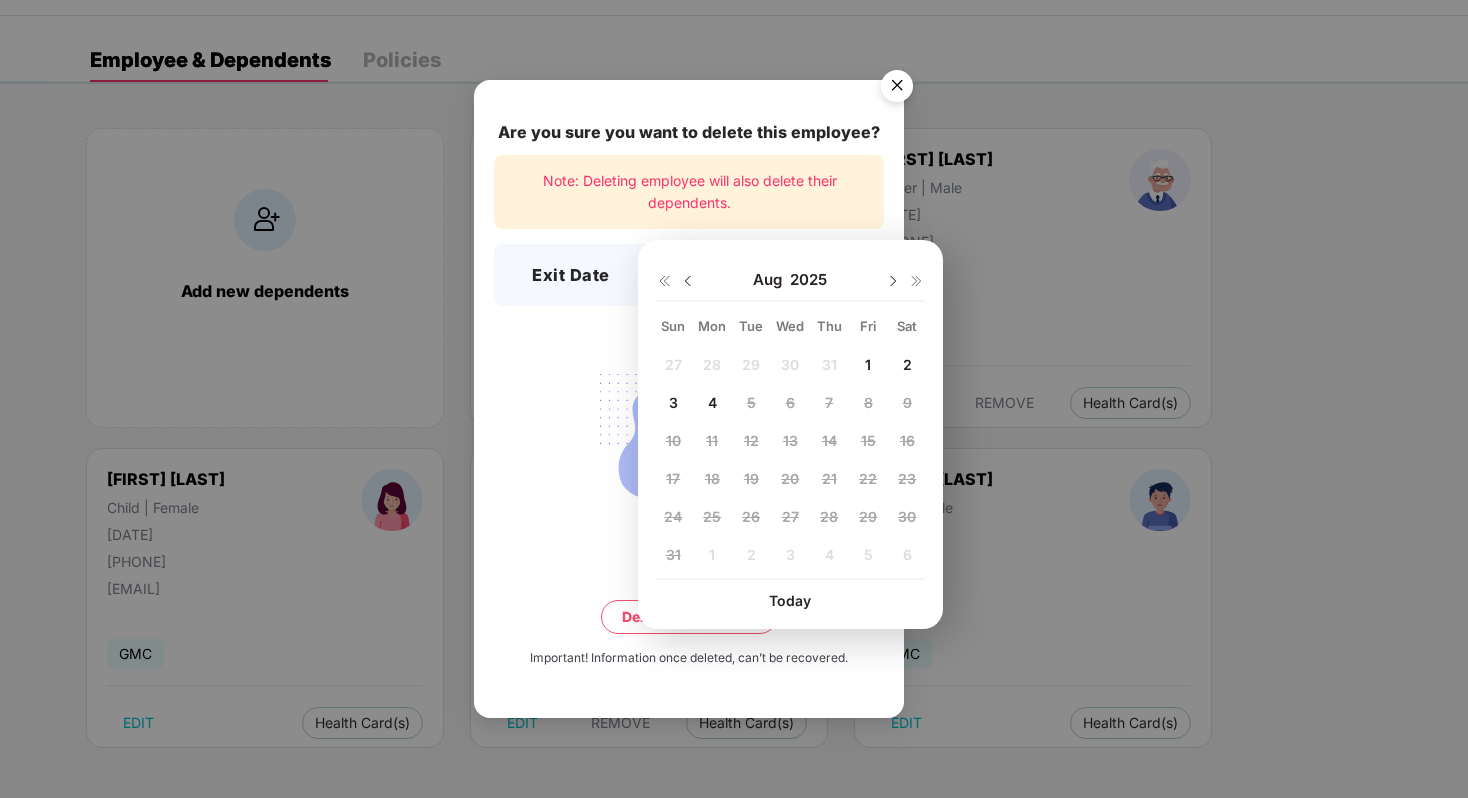 click on "27   28   29   30   31   1   2   3   4   5   6   7   8   9   10   11   12   13   14   15   16   17   18   19   20   21   22   23   24   25   26   27   28   29   30   31   1   2   3   4   5   6" at bounding box center (790, 464) 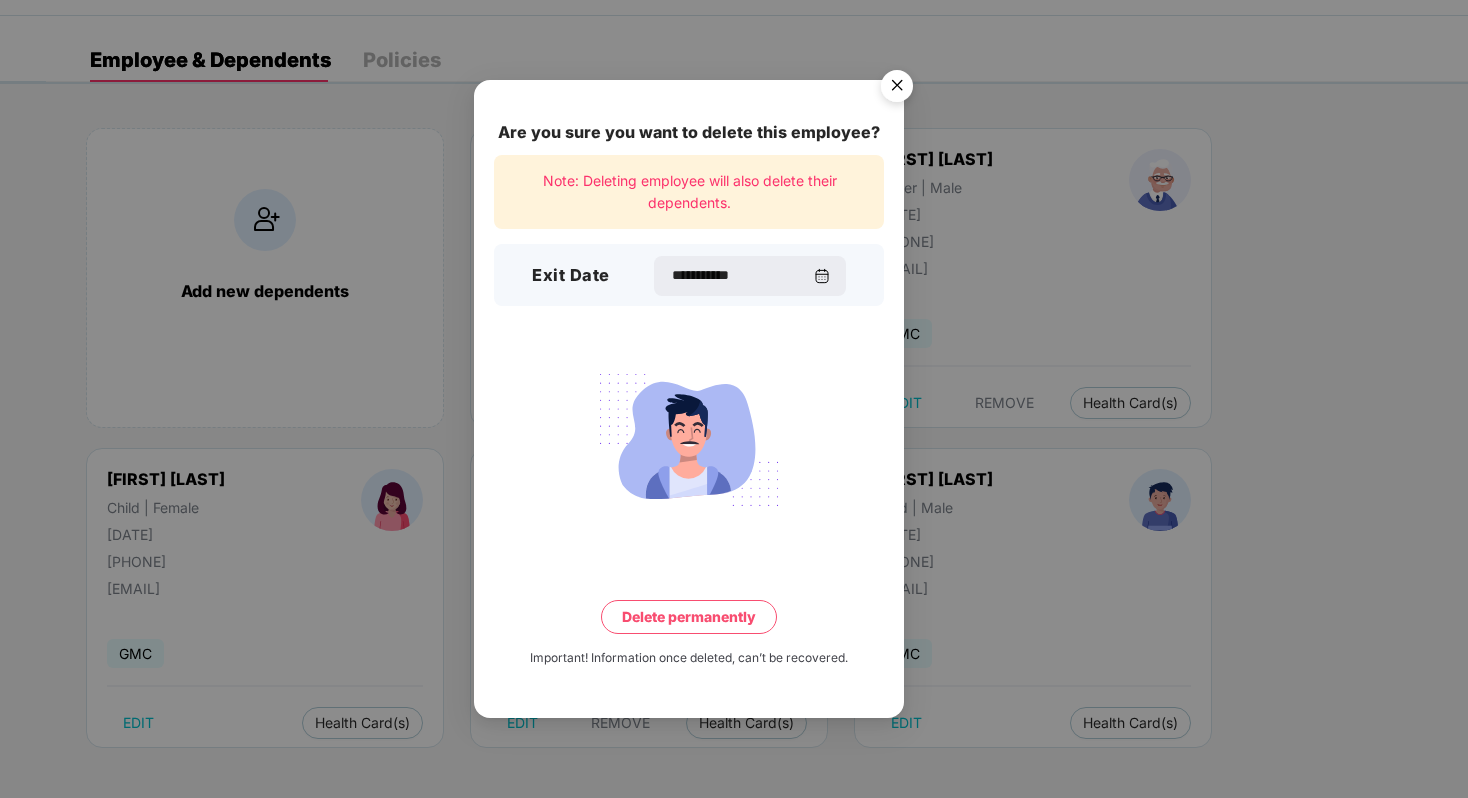 click on "Delete permanently" at bounding box center [689, 617] 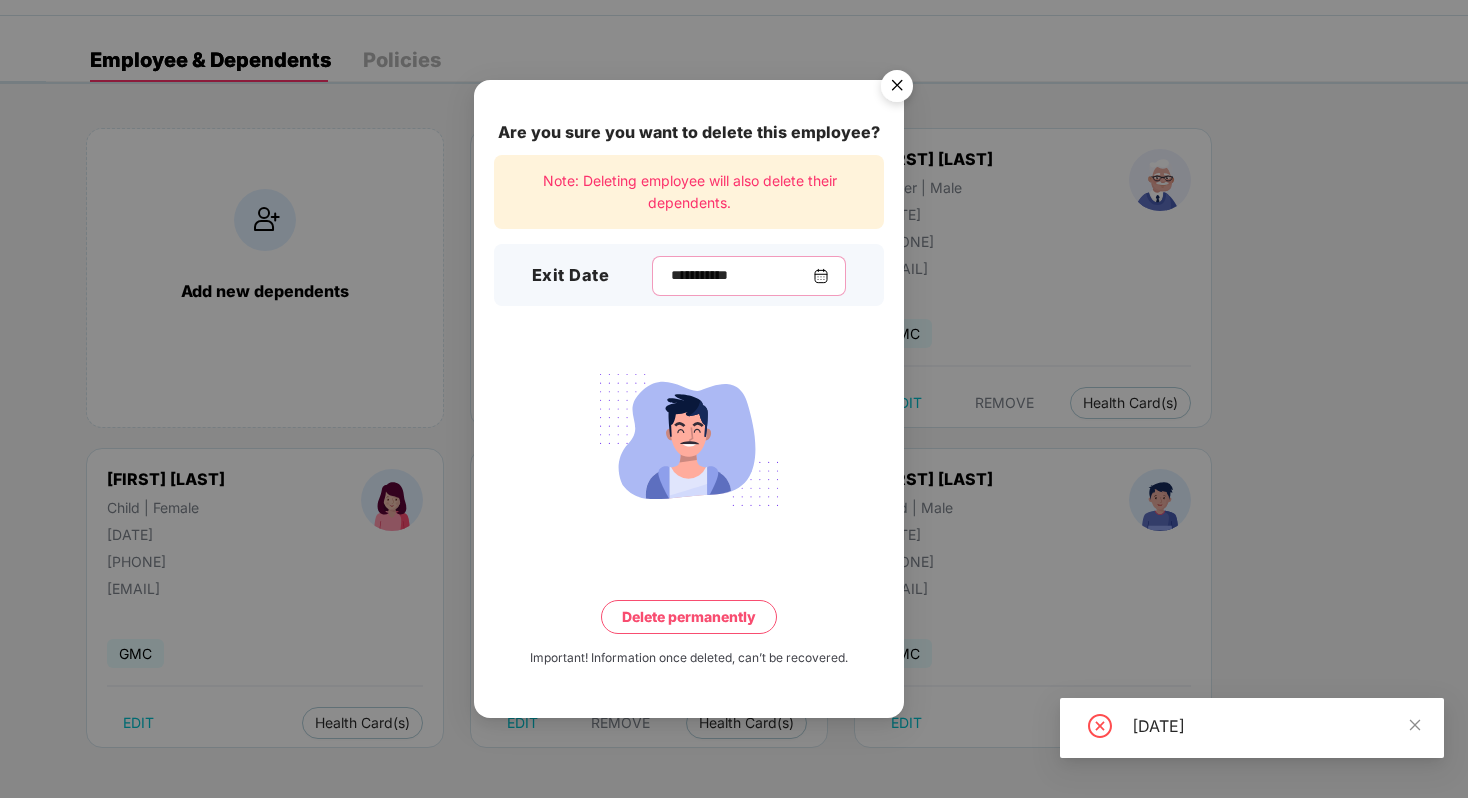 click on "**********" at bounding box center (741, 275) 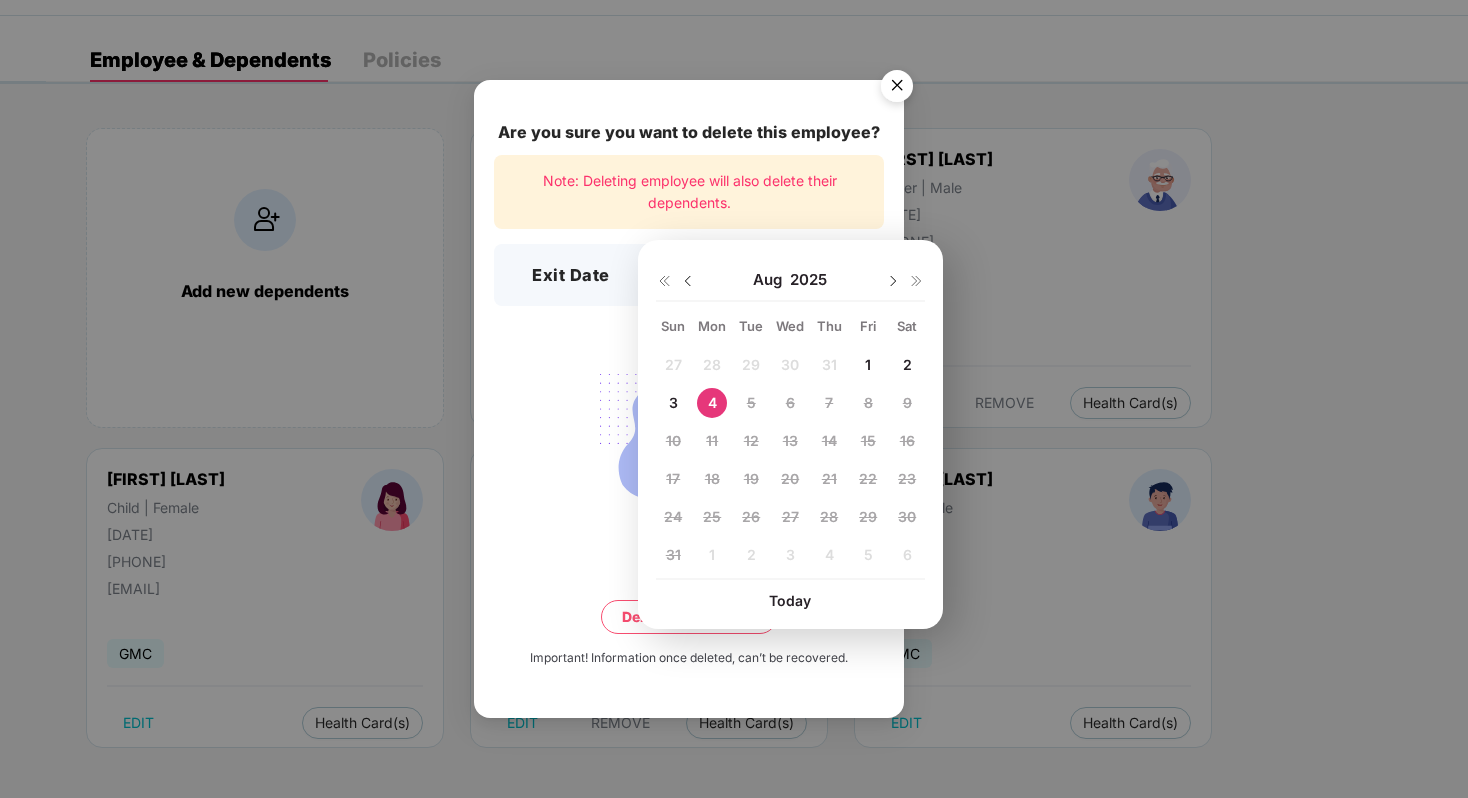click on "3" at bounding box center (673, 403) 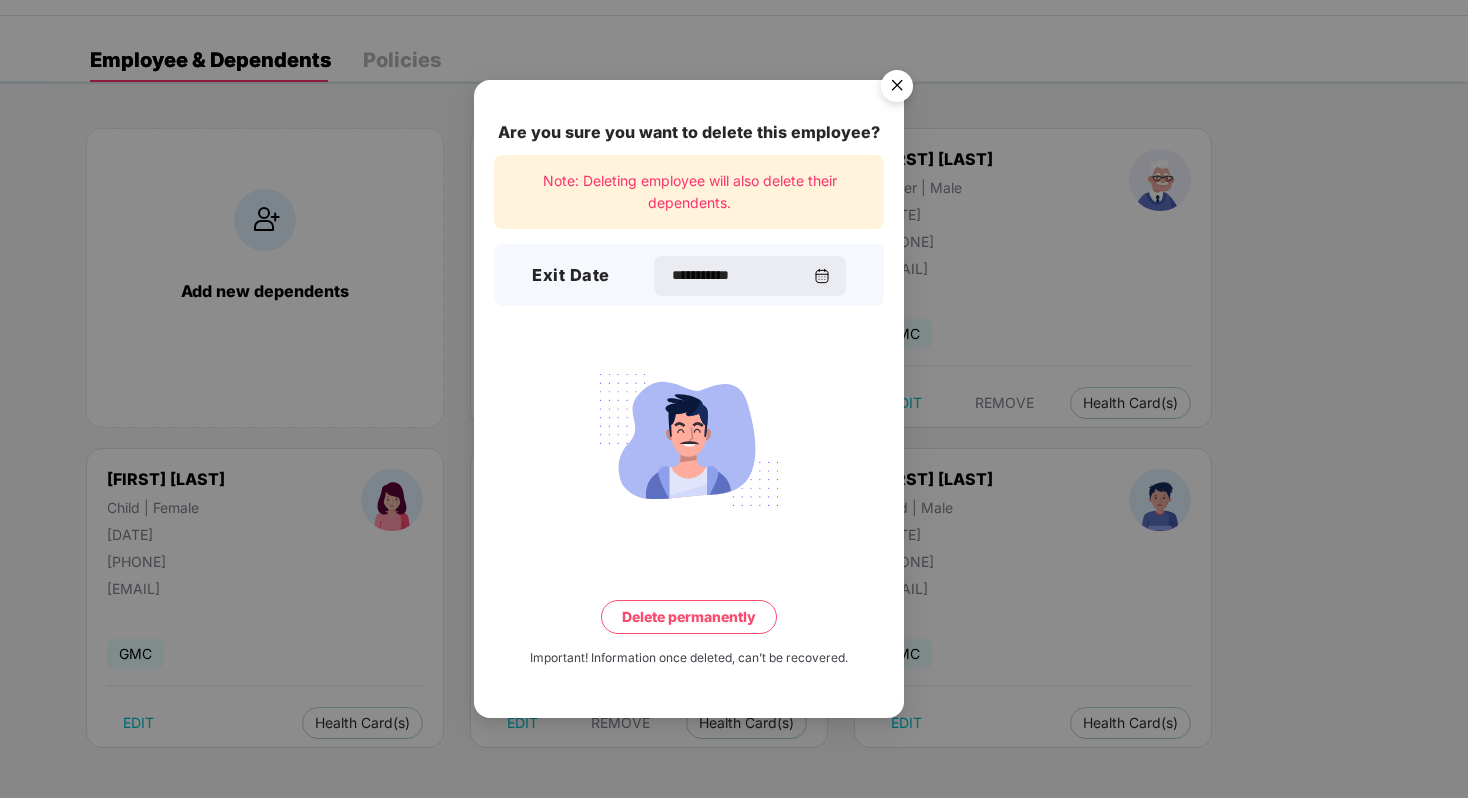 click on "Delete permanently" at bounding box center (689, 617) 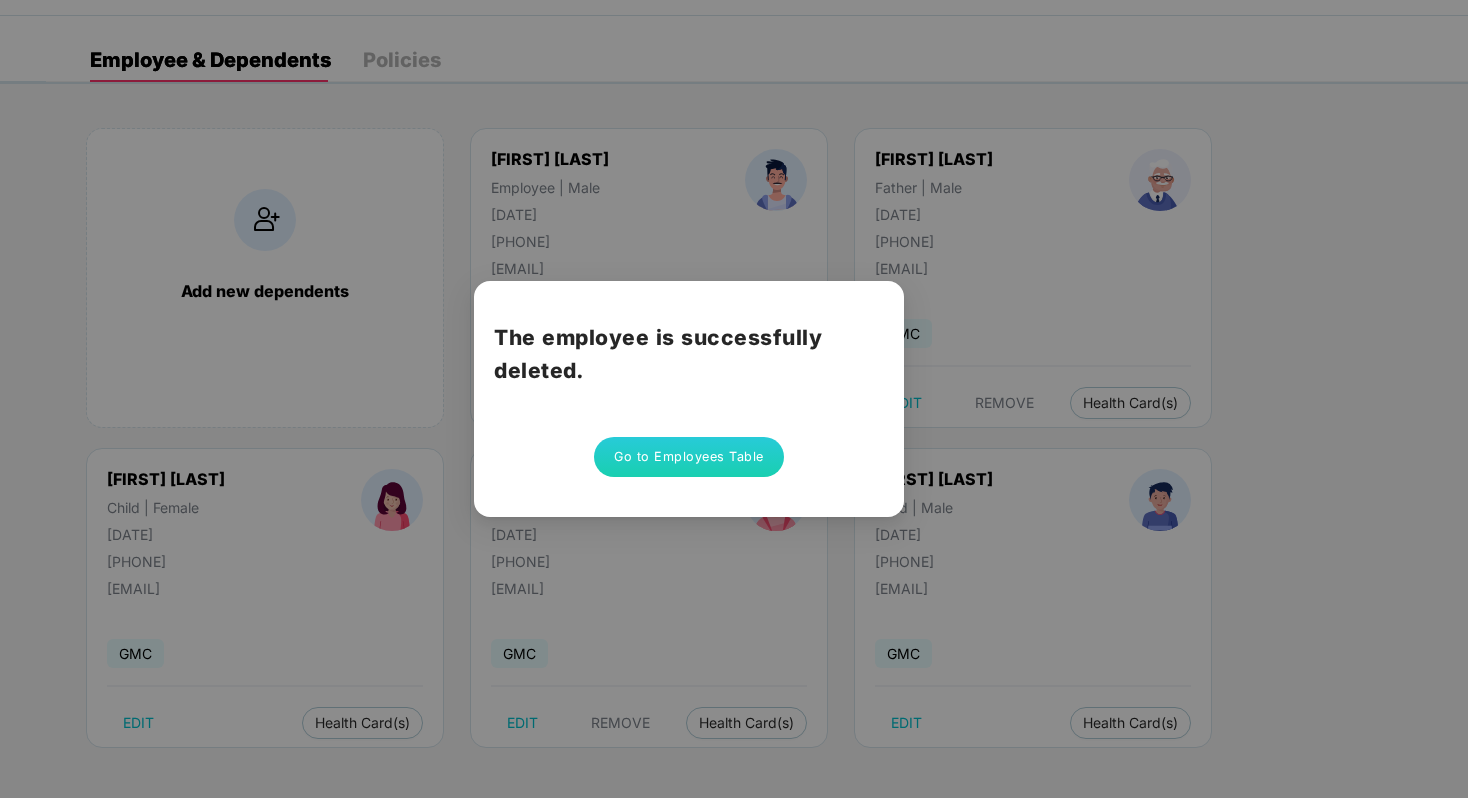 click on "Go to Employees Table" at bounding box center [689, 457] 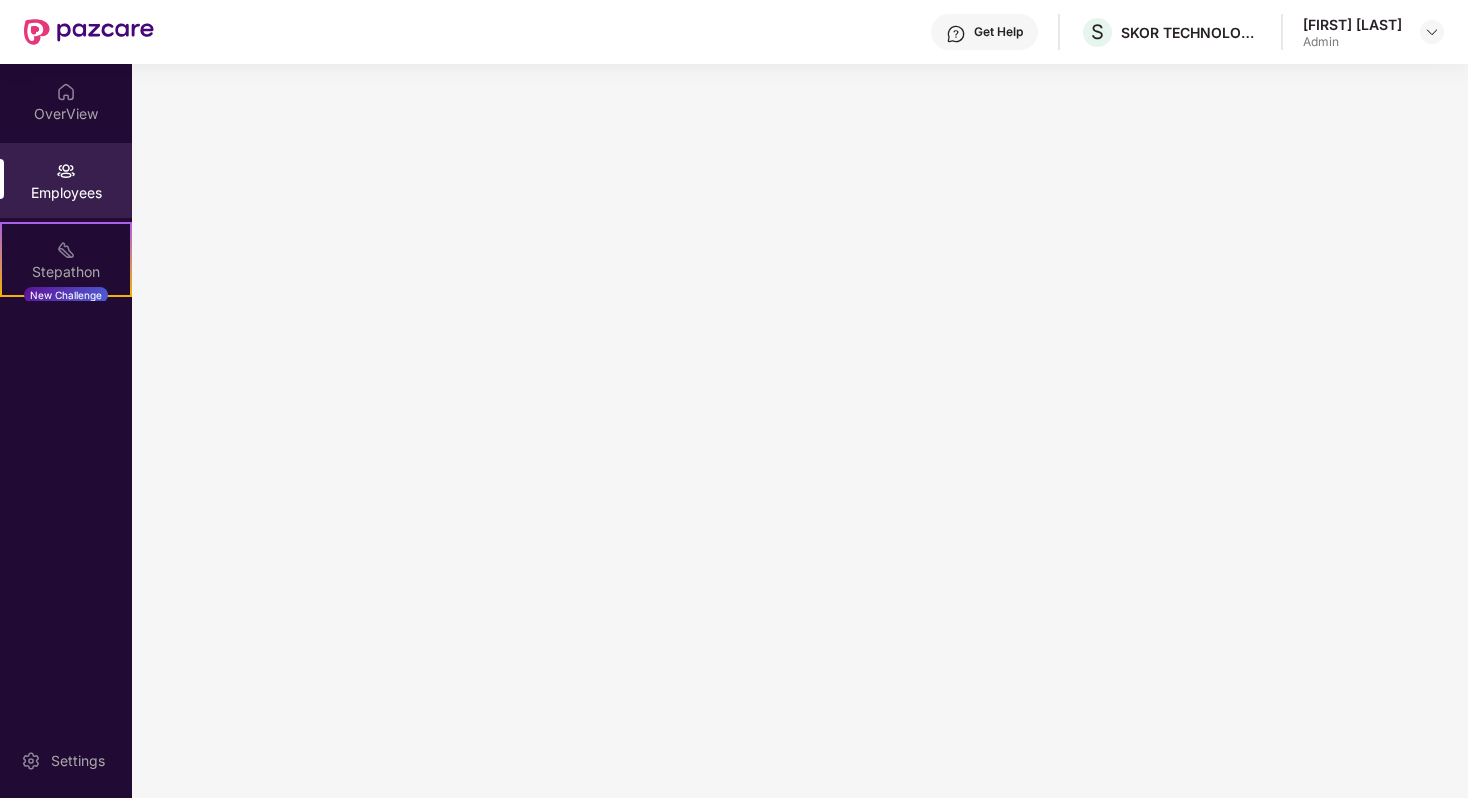 scroll, scrollTop: 0, scrollLeft: 0, axis: both 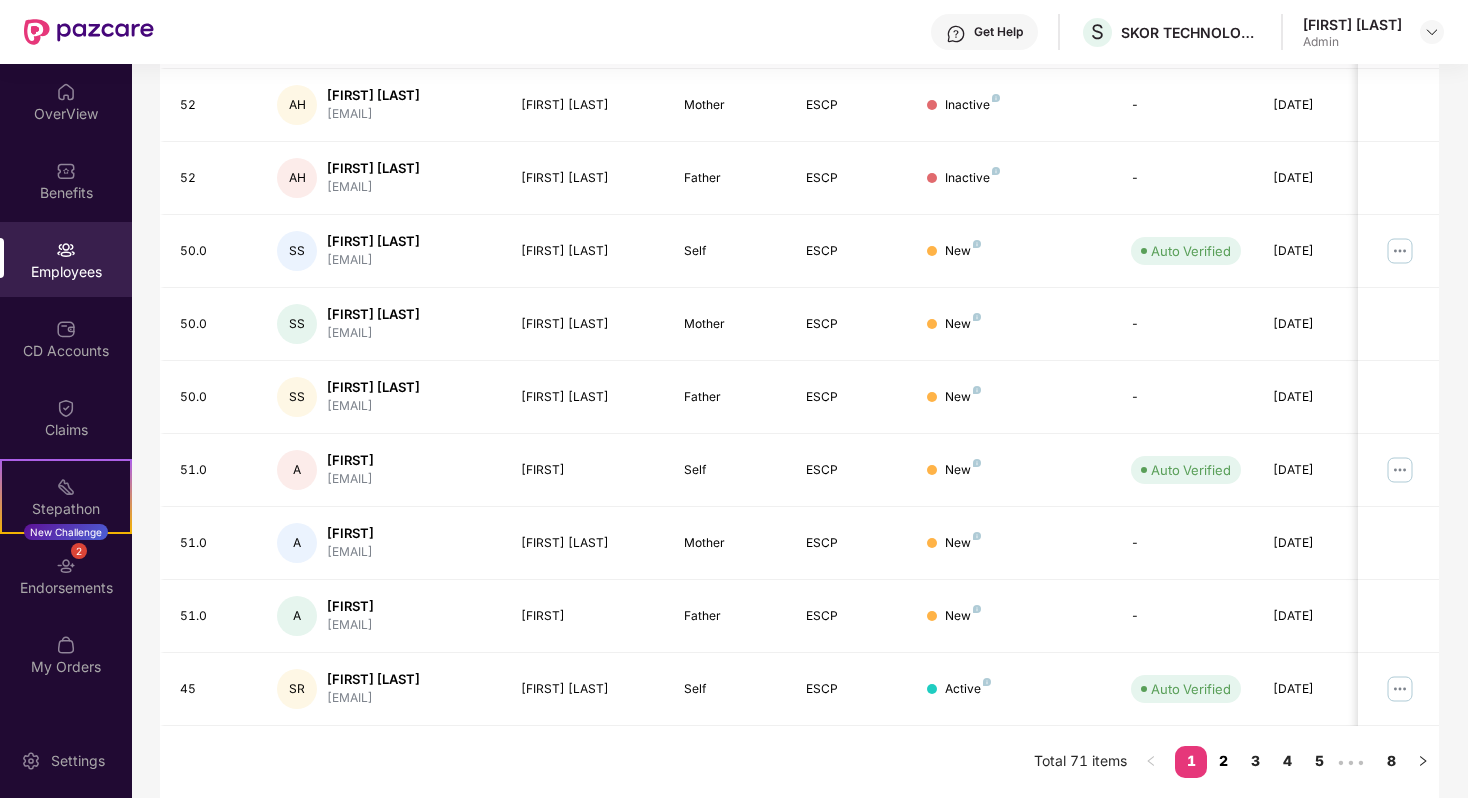 click on "2" at bounding box center (1223, 761) 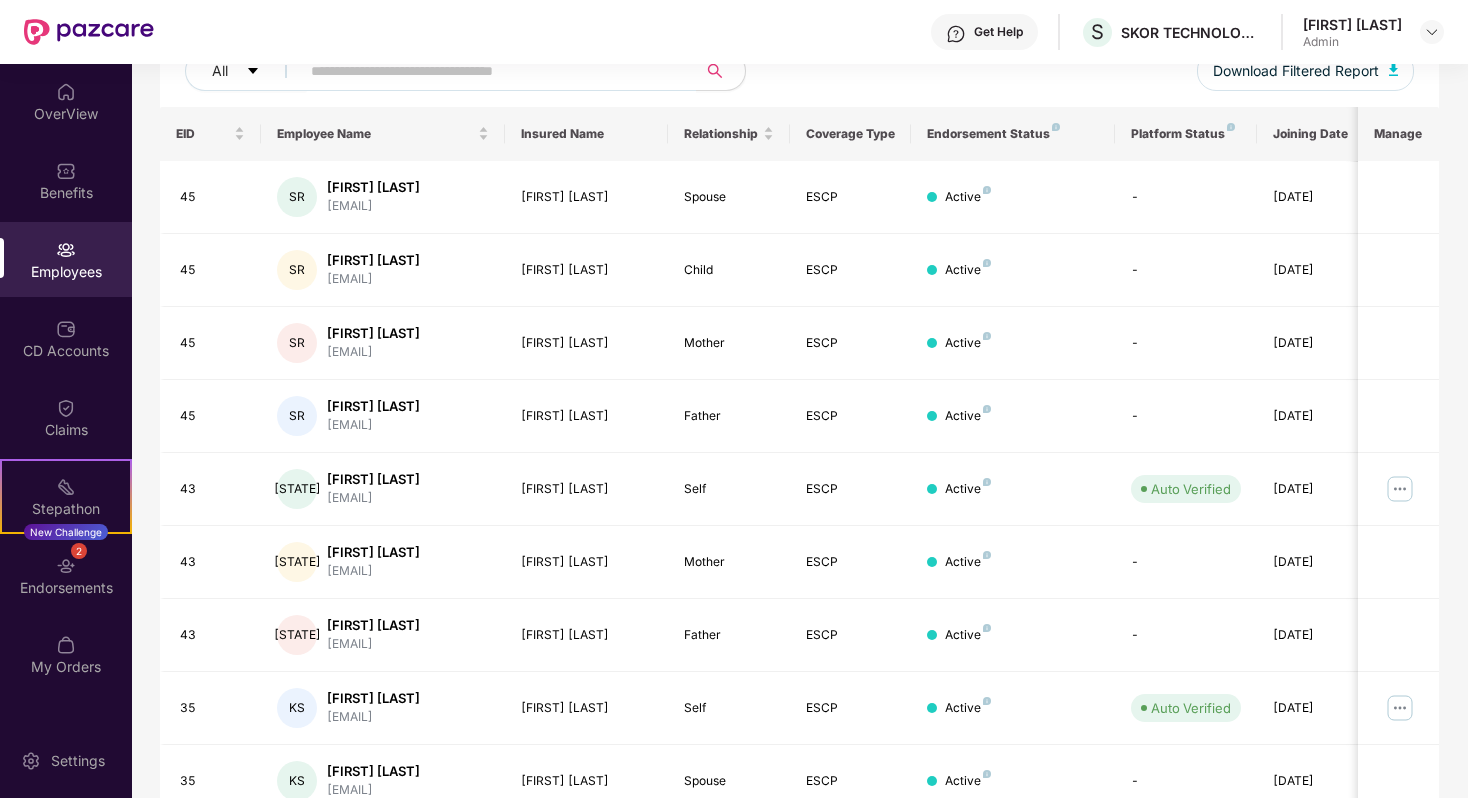 scroll, scrollTop: 431, scrollLeft: 0, axis: vertical 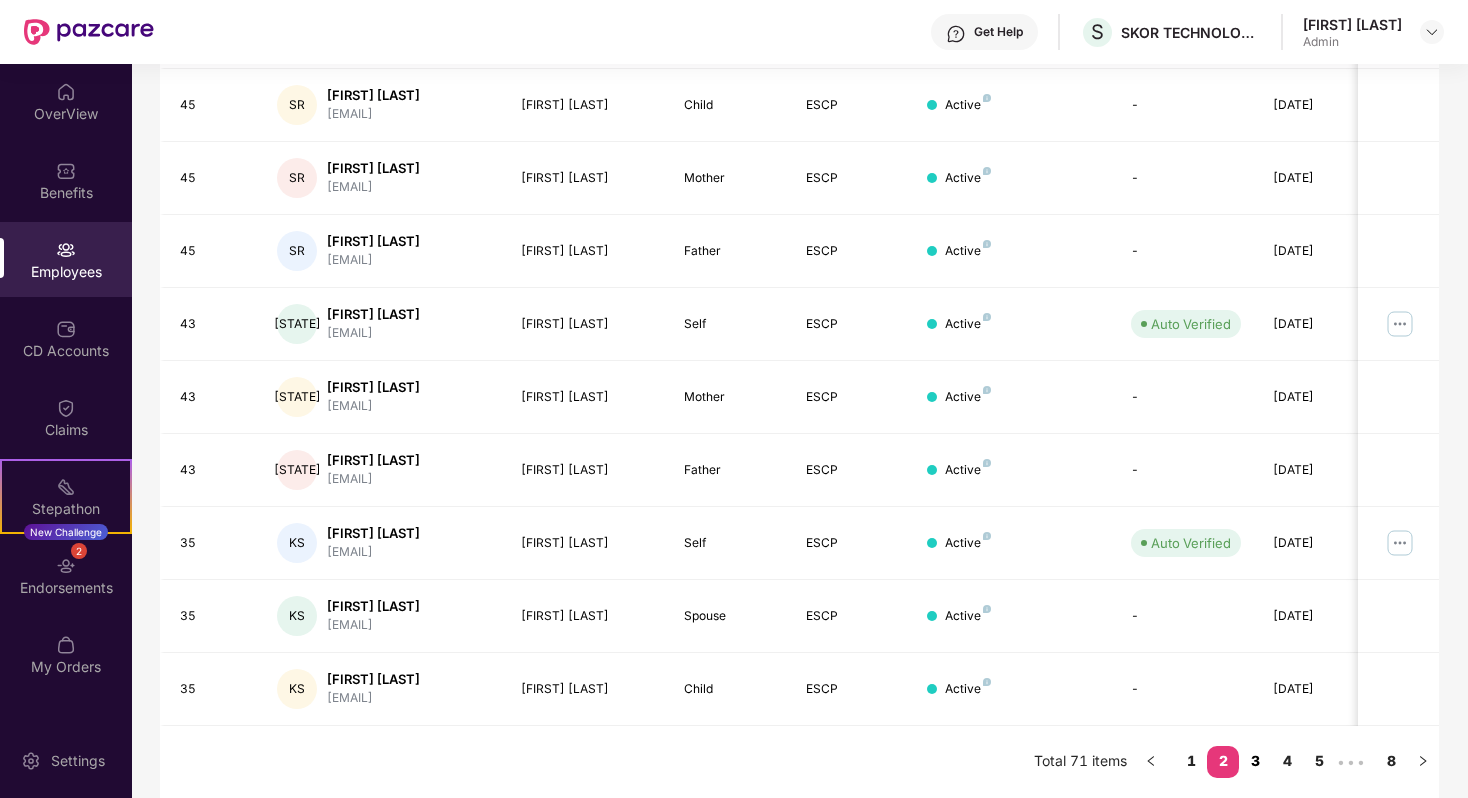 click on "3" at bounding box center (1255, 761) 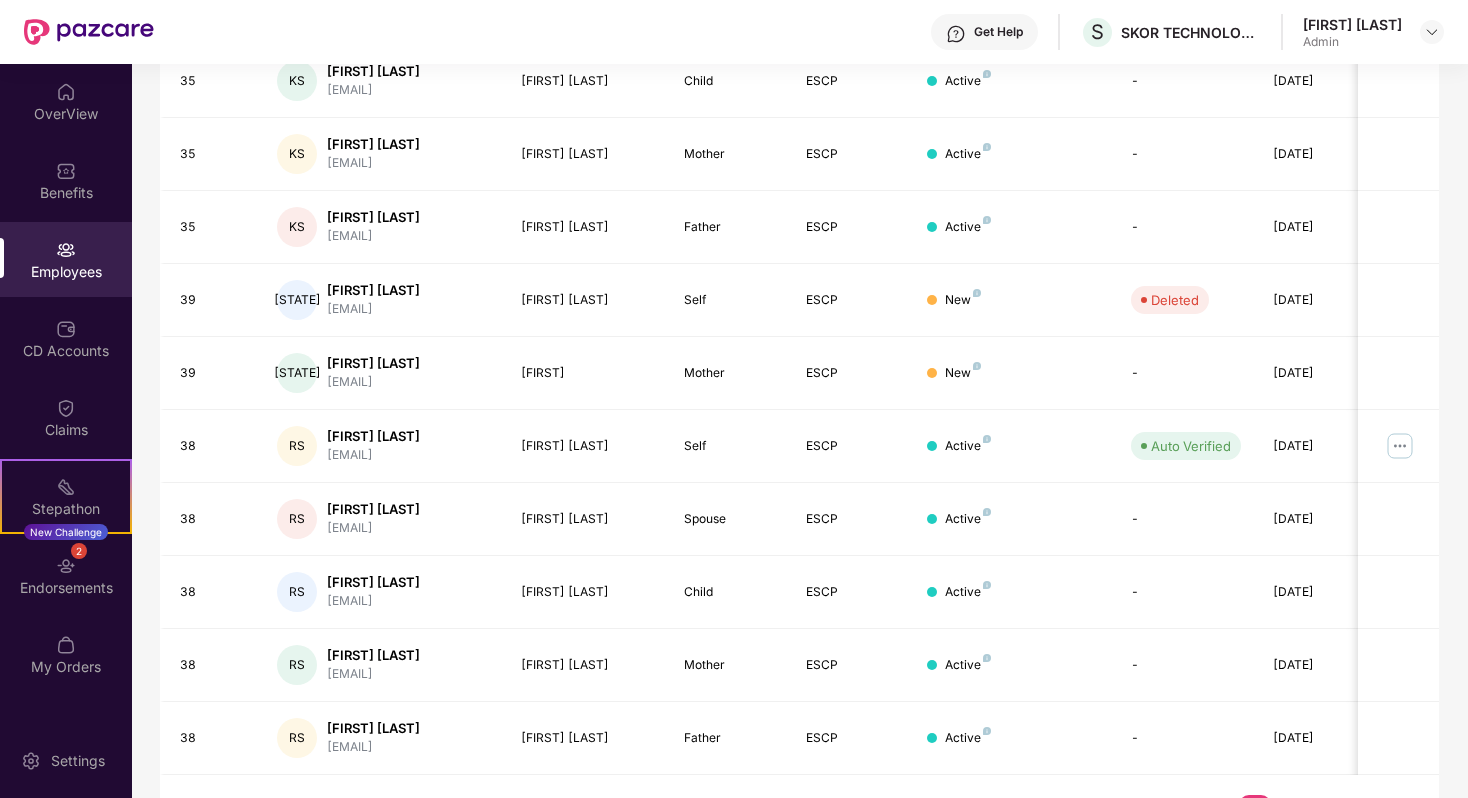 scroll, scrollTop: 431, scrollLeft: 0, axis: vertical 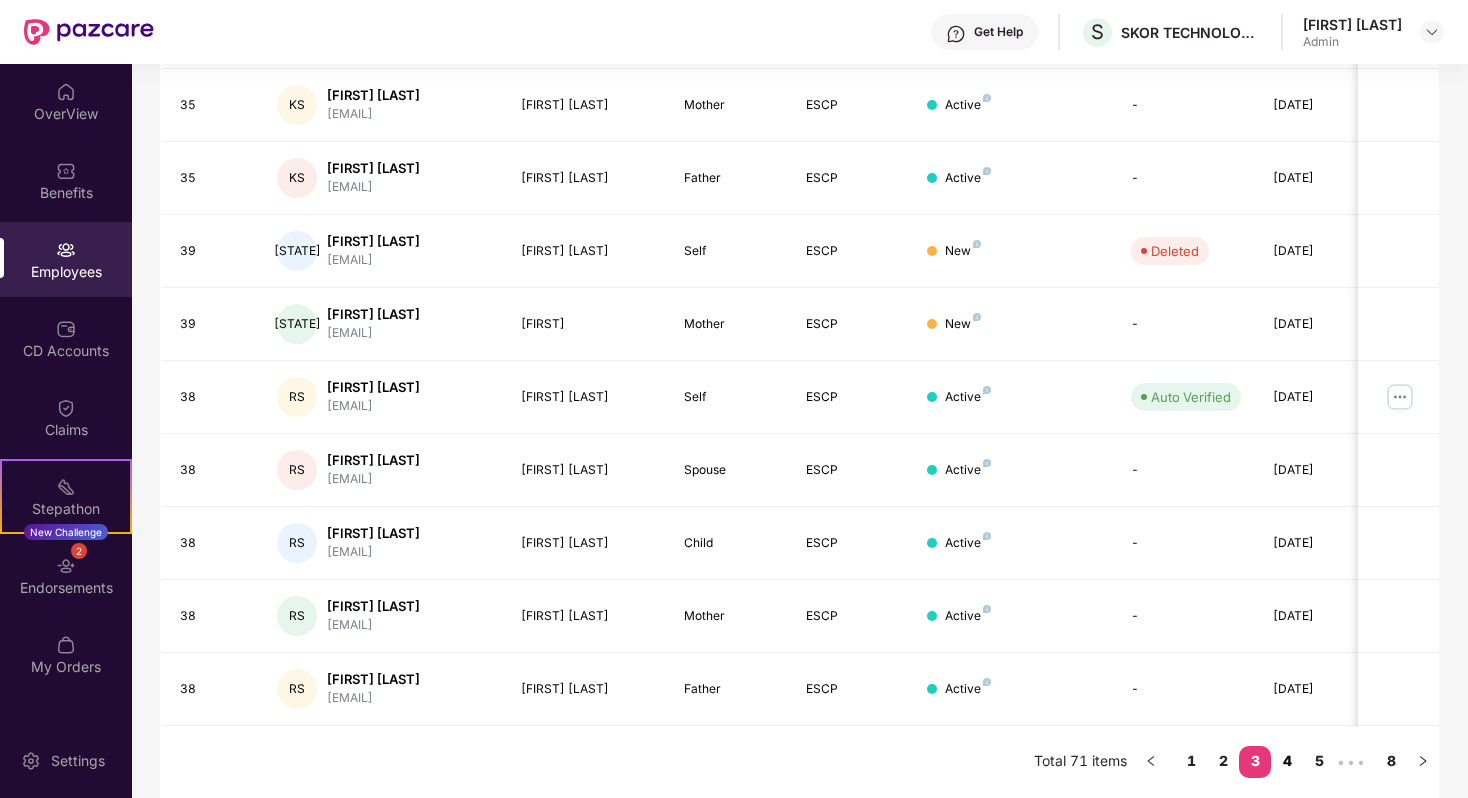 click on "4" at bounding box center [1287, 761] 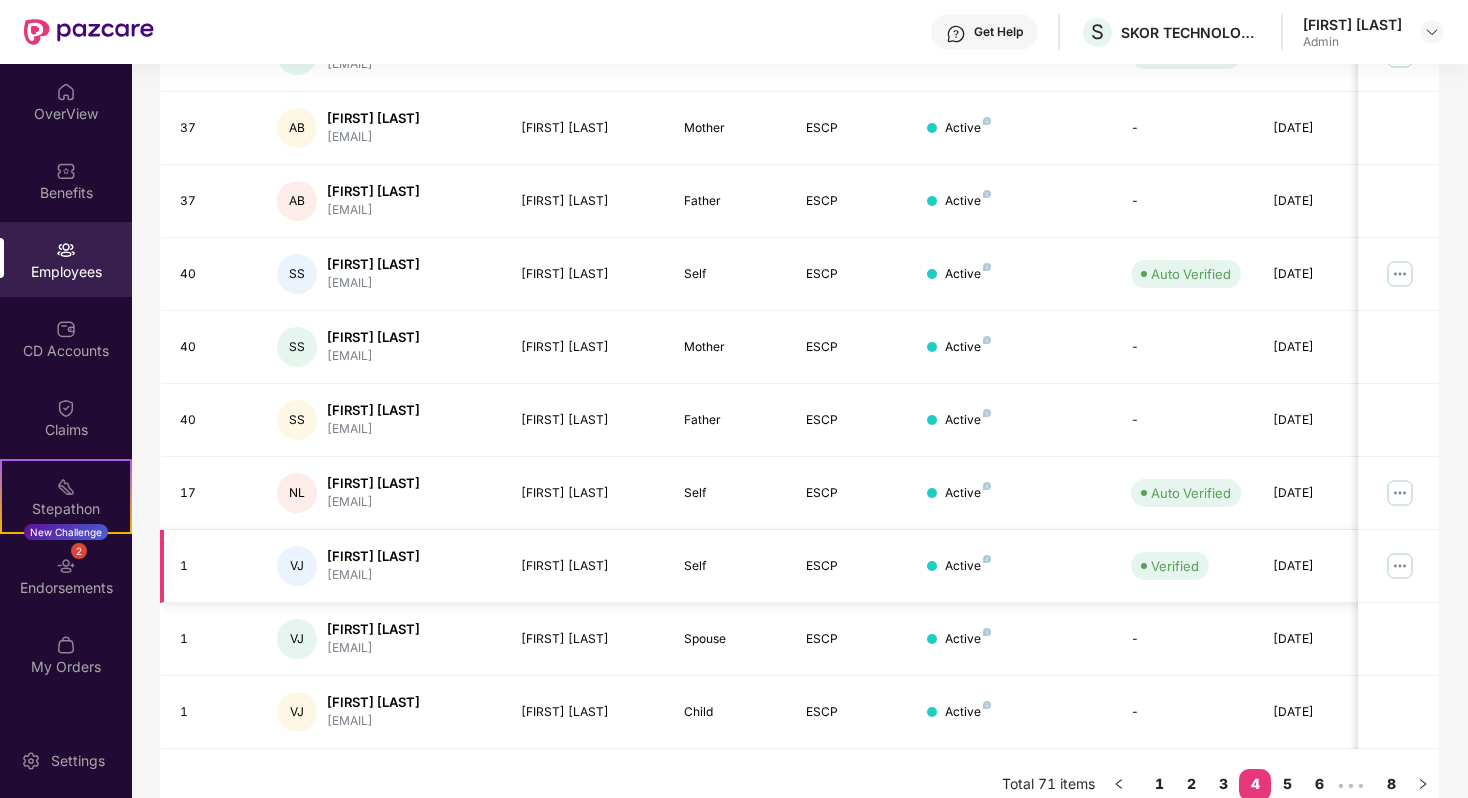 scroll, scrollTop: 431, scrollLeft: 0, axis: vertical 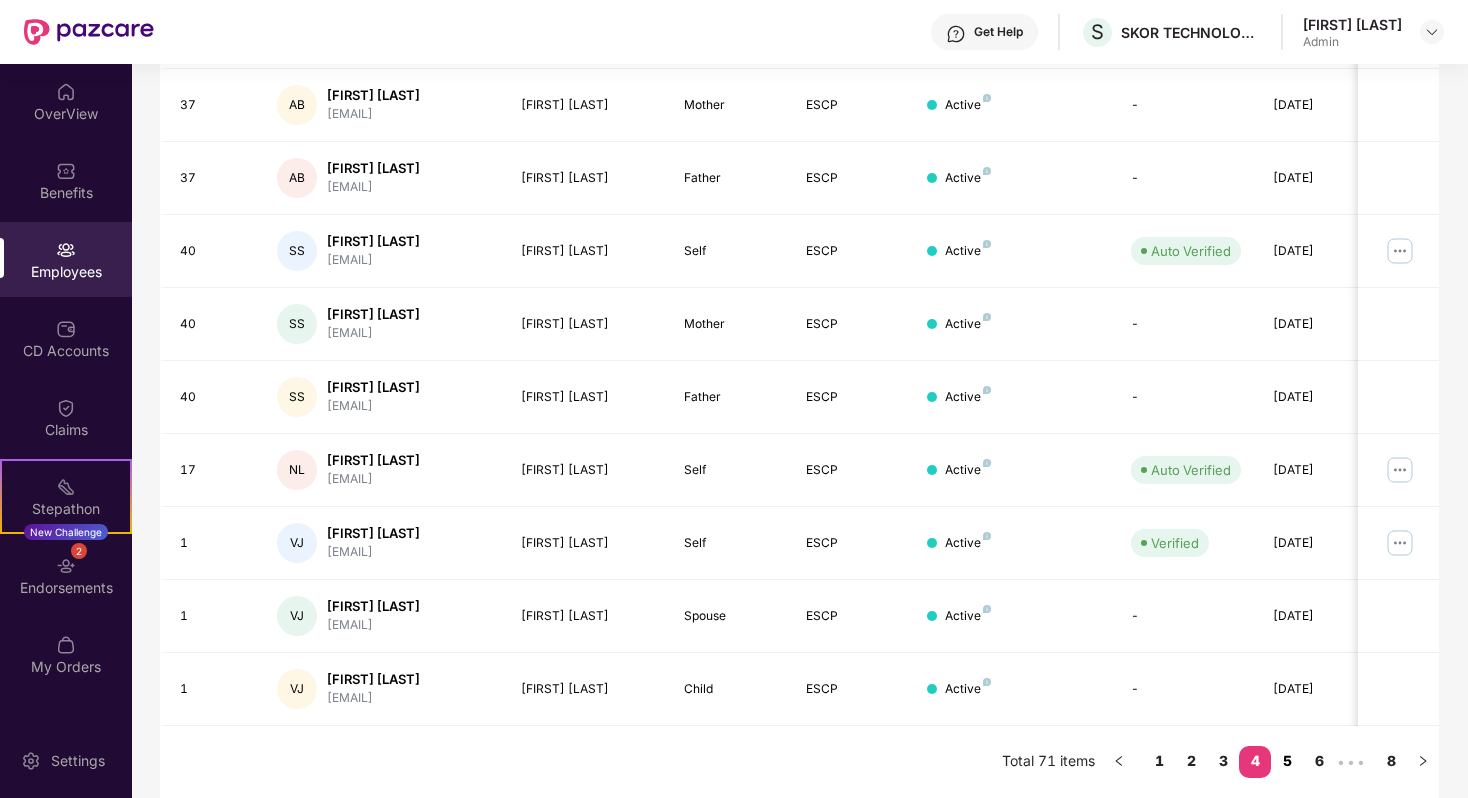 click on "5" at bounding box center (1287, 761) 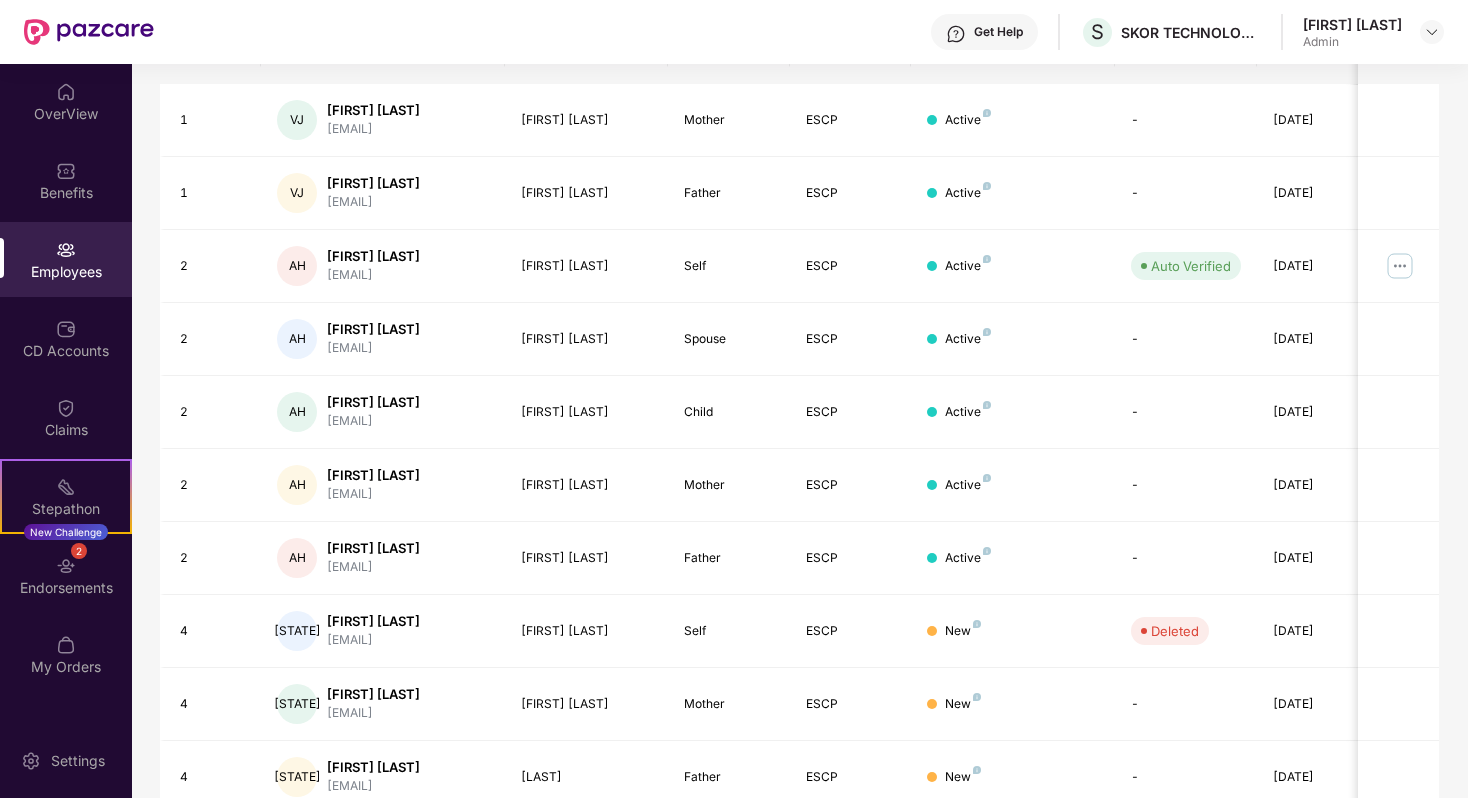 scroll, scrollTop: 431, scrollLeft: 0, axis: vertical 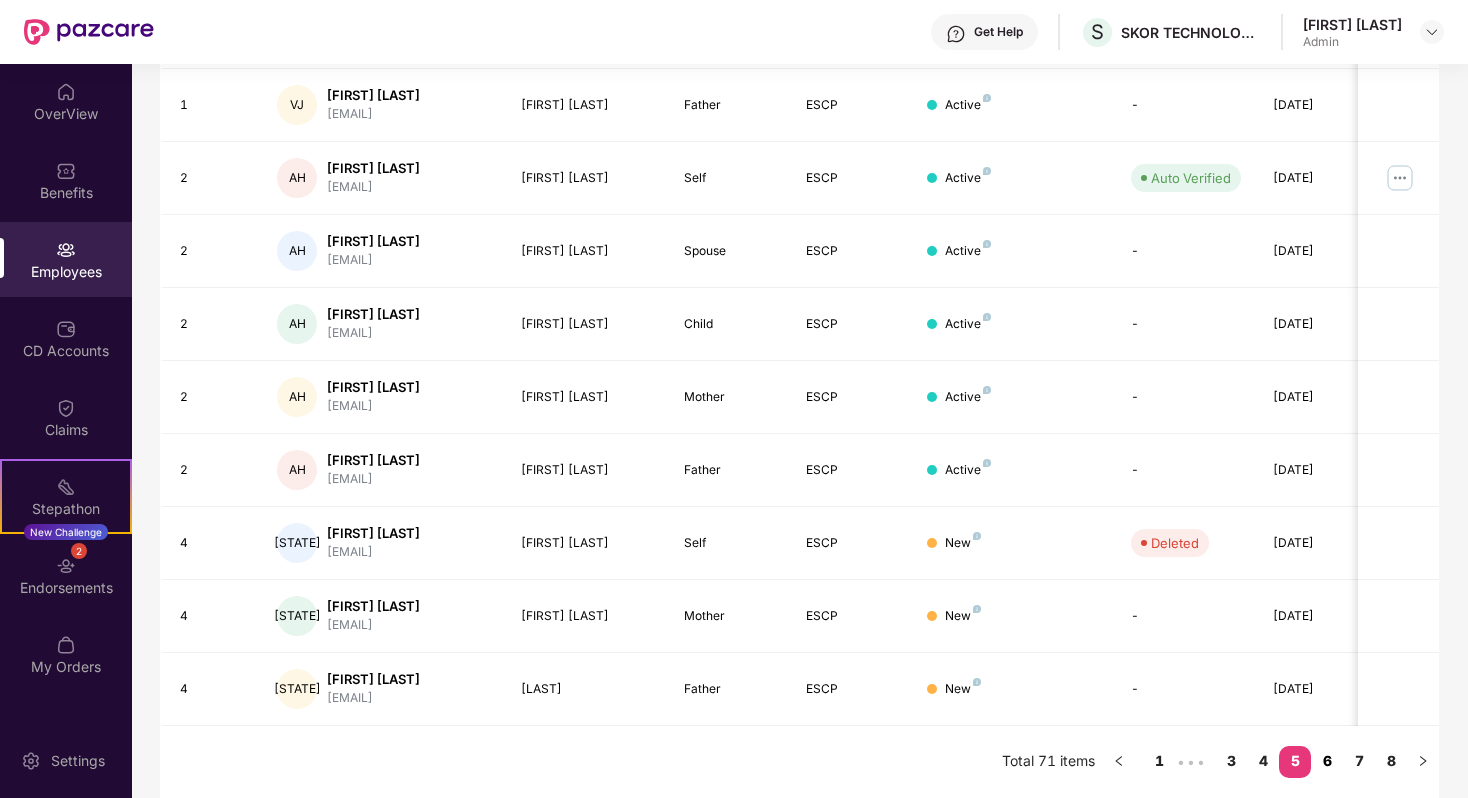click on "6" at bounding box center (1327, 761) 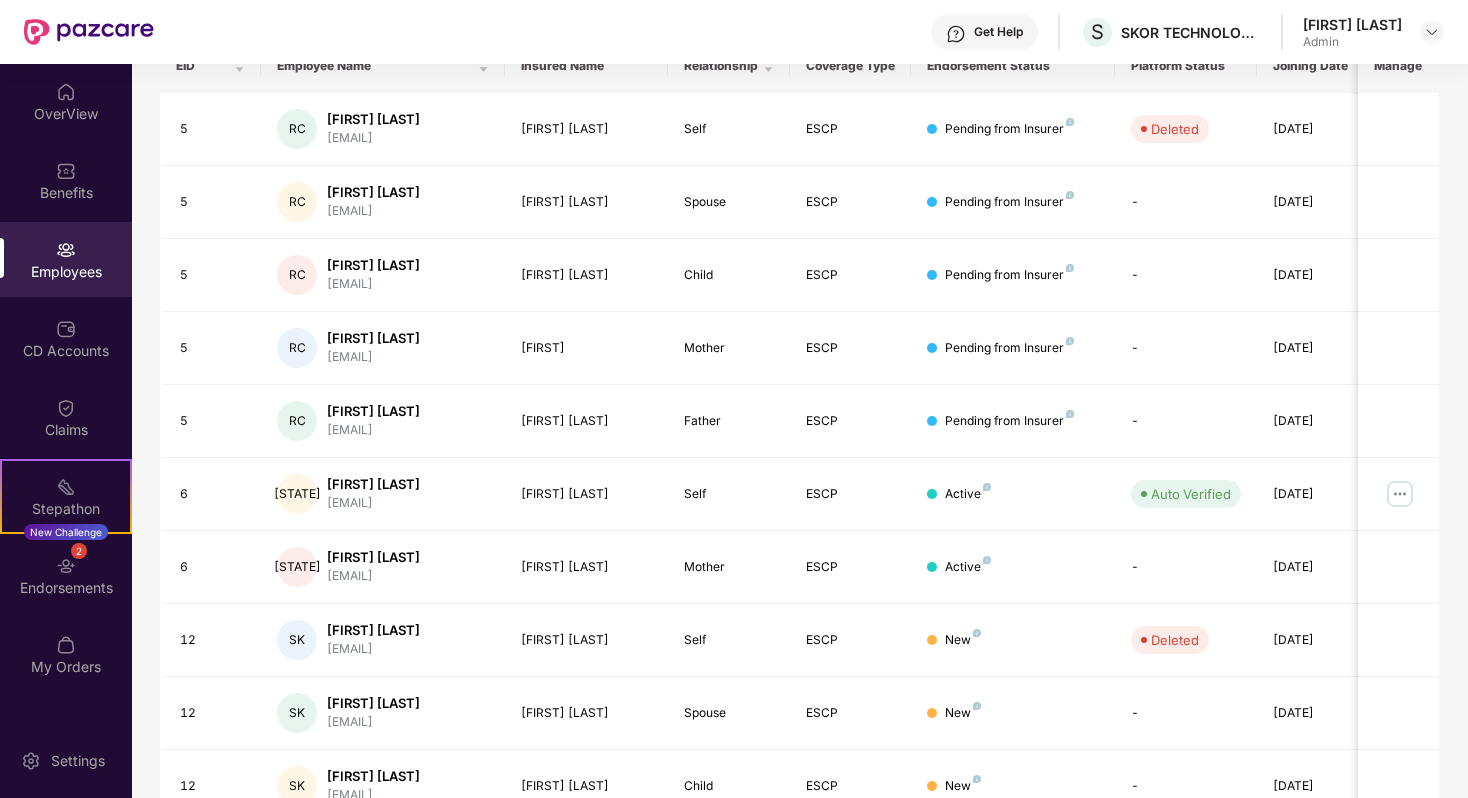 scroll, scrollTop: 431, scrollLeft: 0, axis: vertical 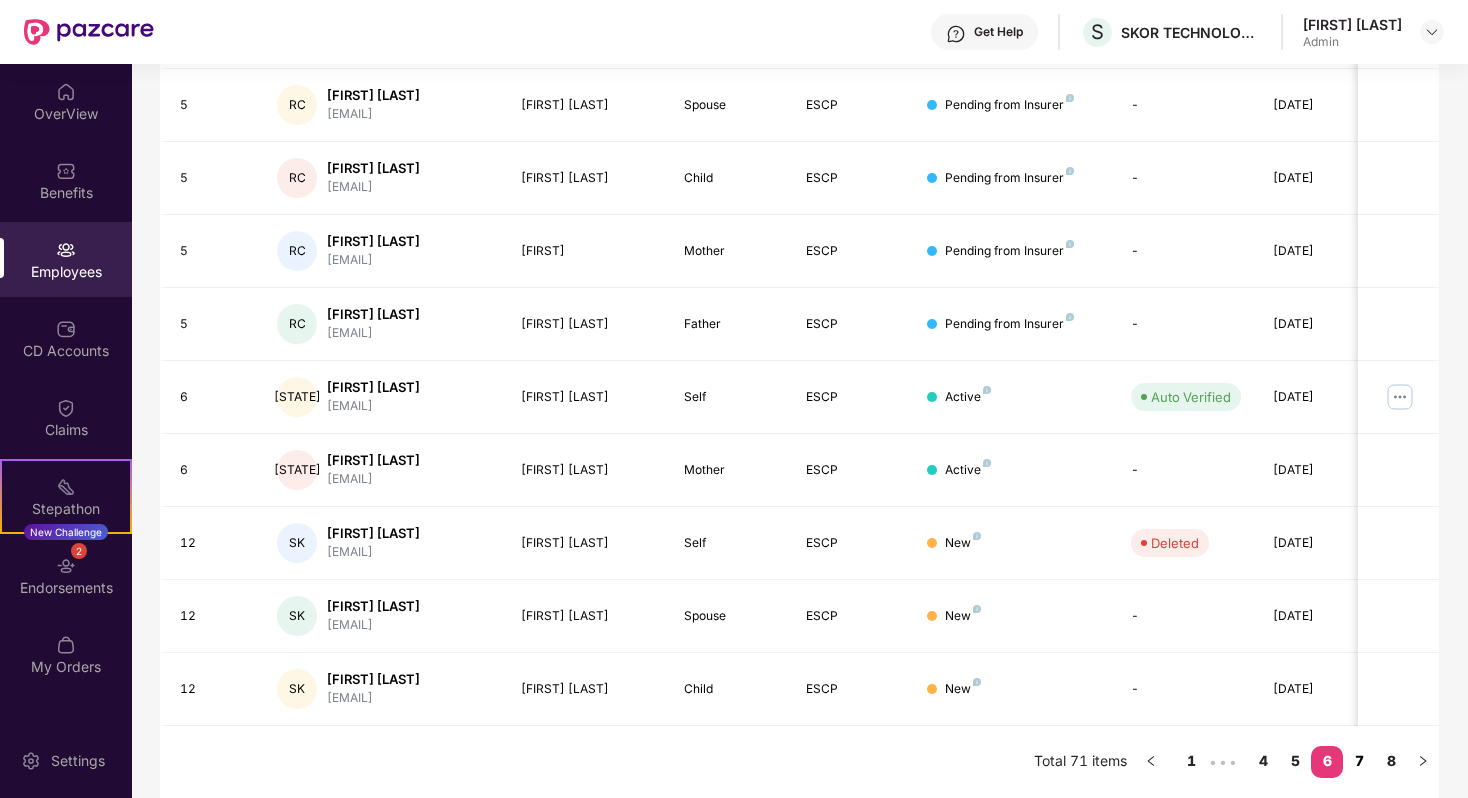 click on "7" at bounding box center (1359, 761) 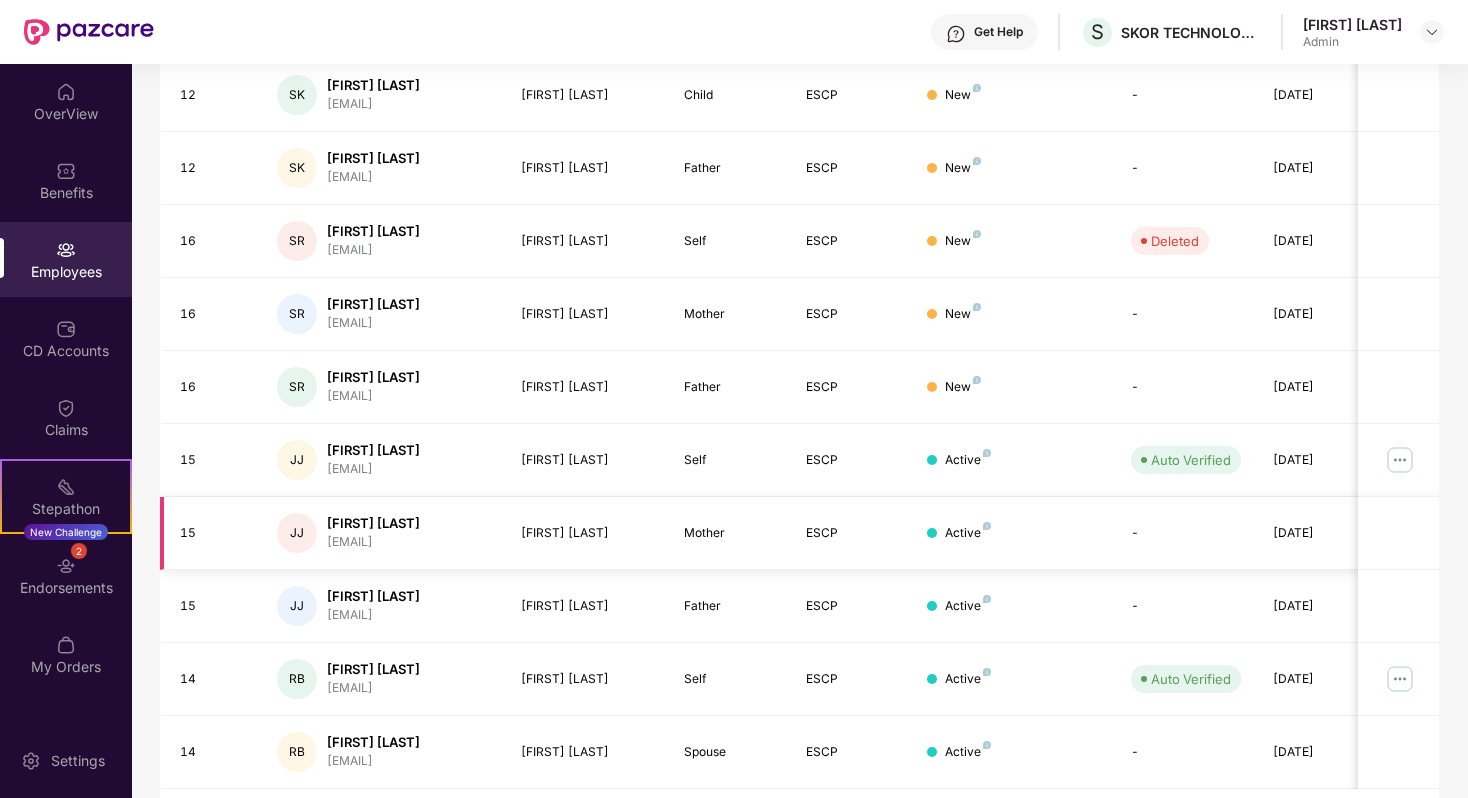 scroll, scrollTop: 423, scrollLeft: 0, axis: vertical 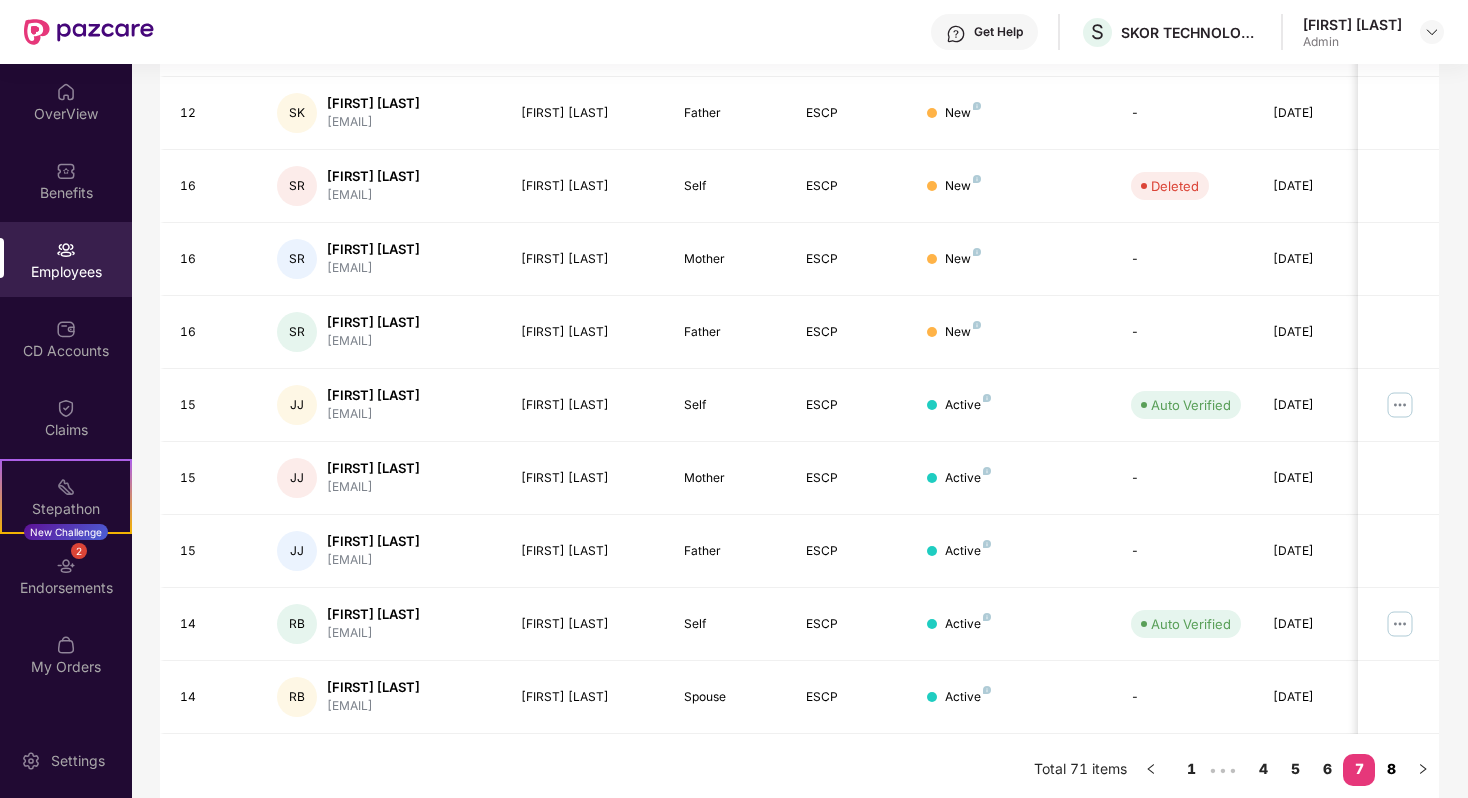 click on "8" at bounding box center (1391, 769) 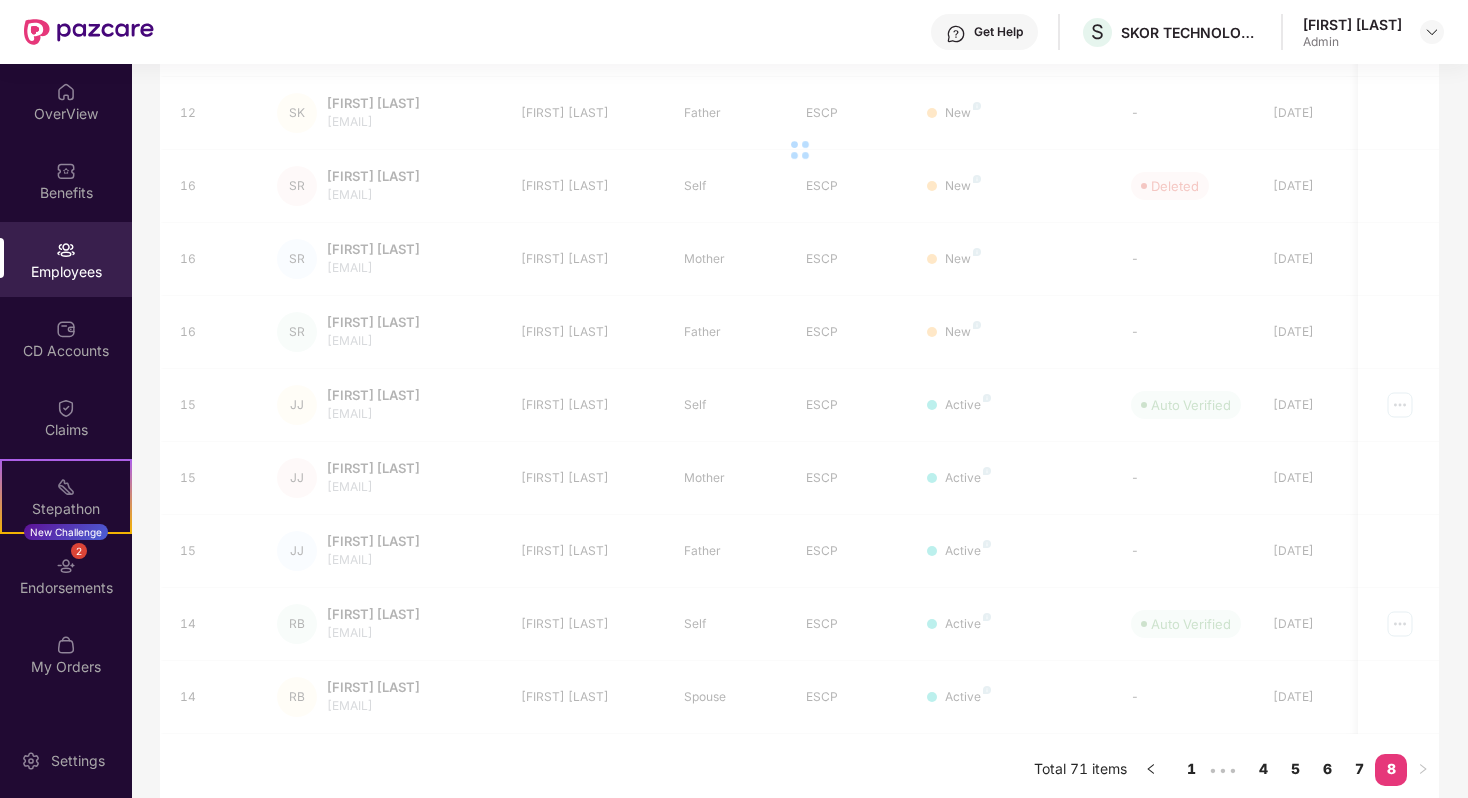 scroll, scrollTop: 64, scrollLeft: 0, axis: vertical 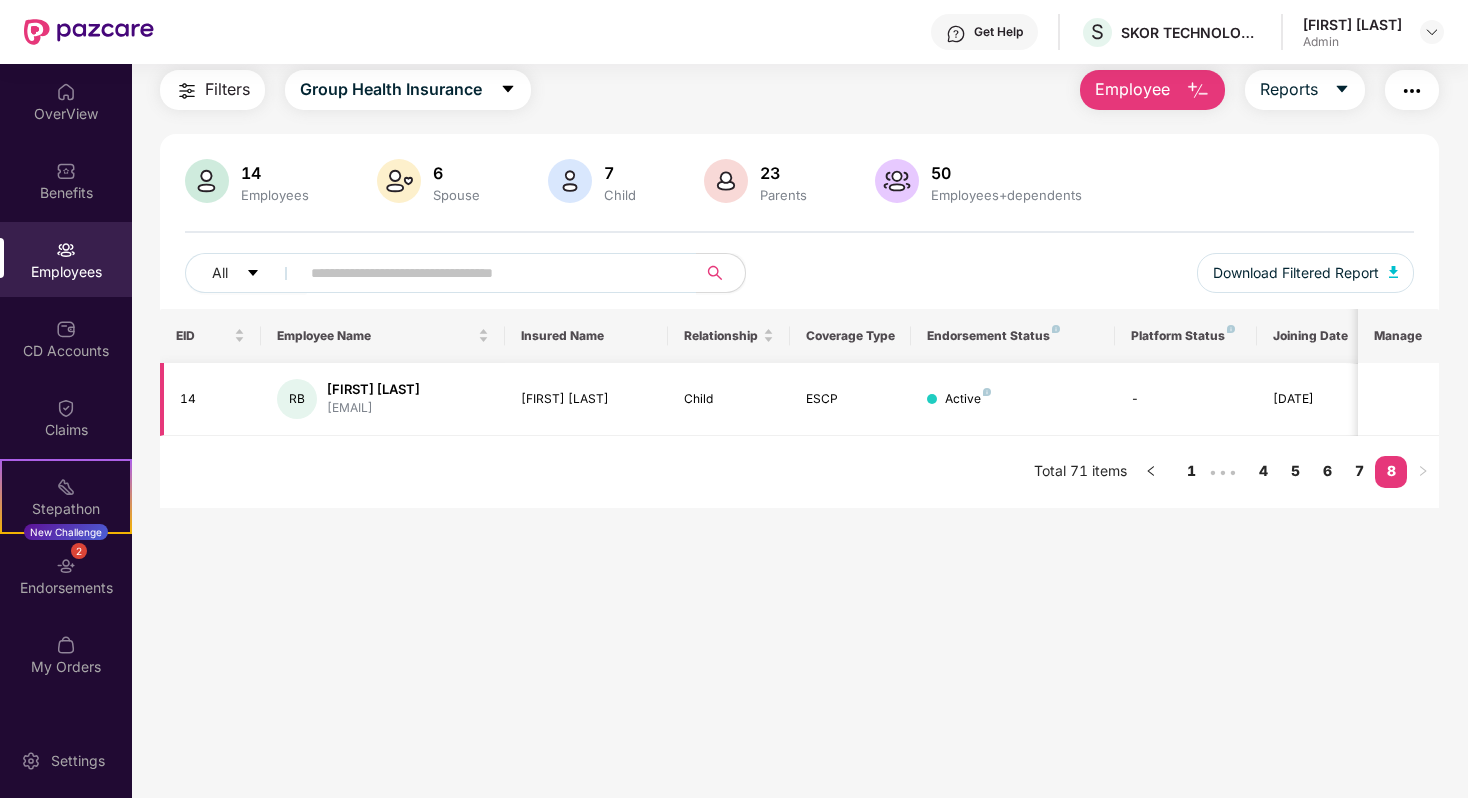click on "[FIRST] [LAST]" at bounding box center (373, 389) 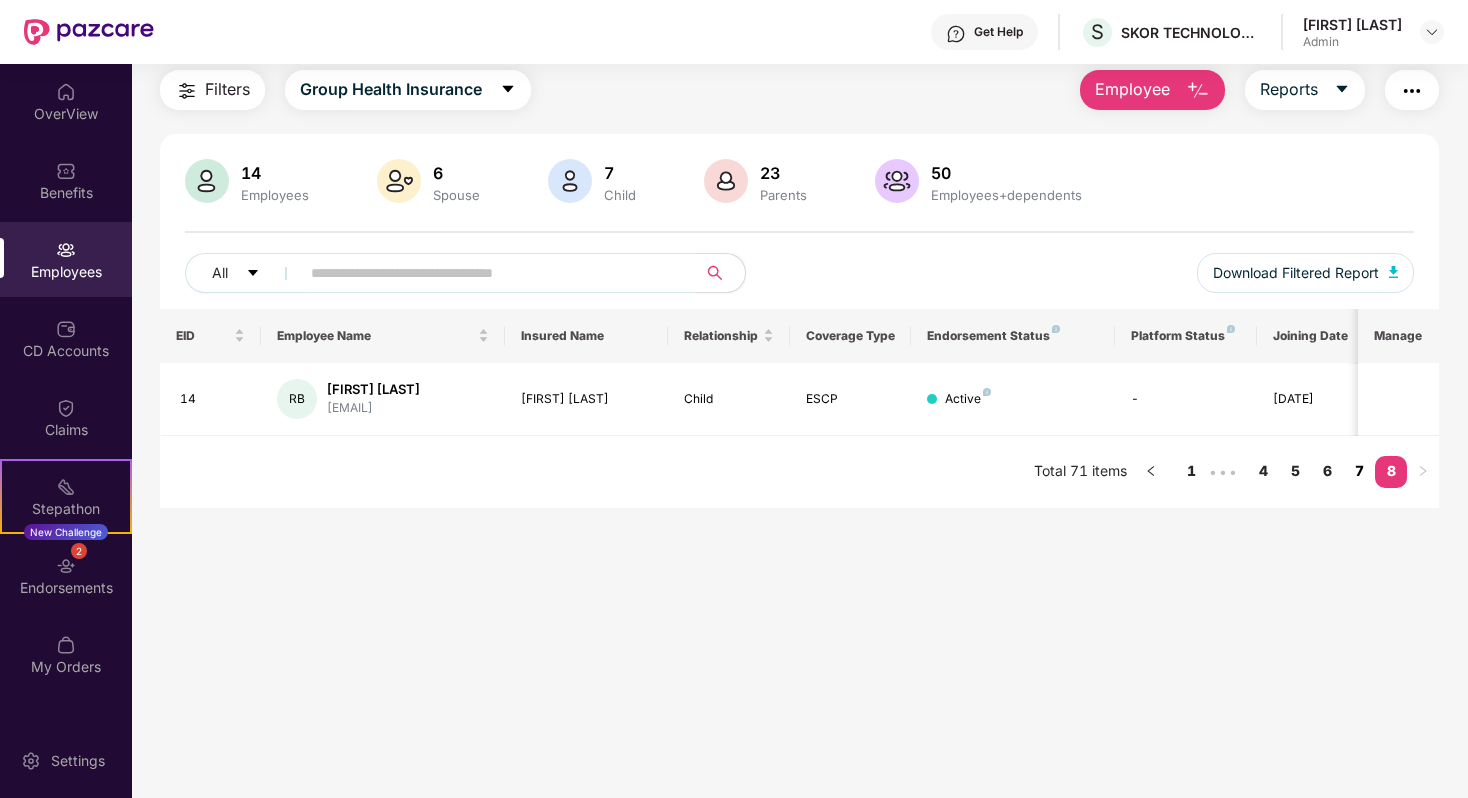 click on "7" at bounding box center [1359, 471] 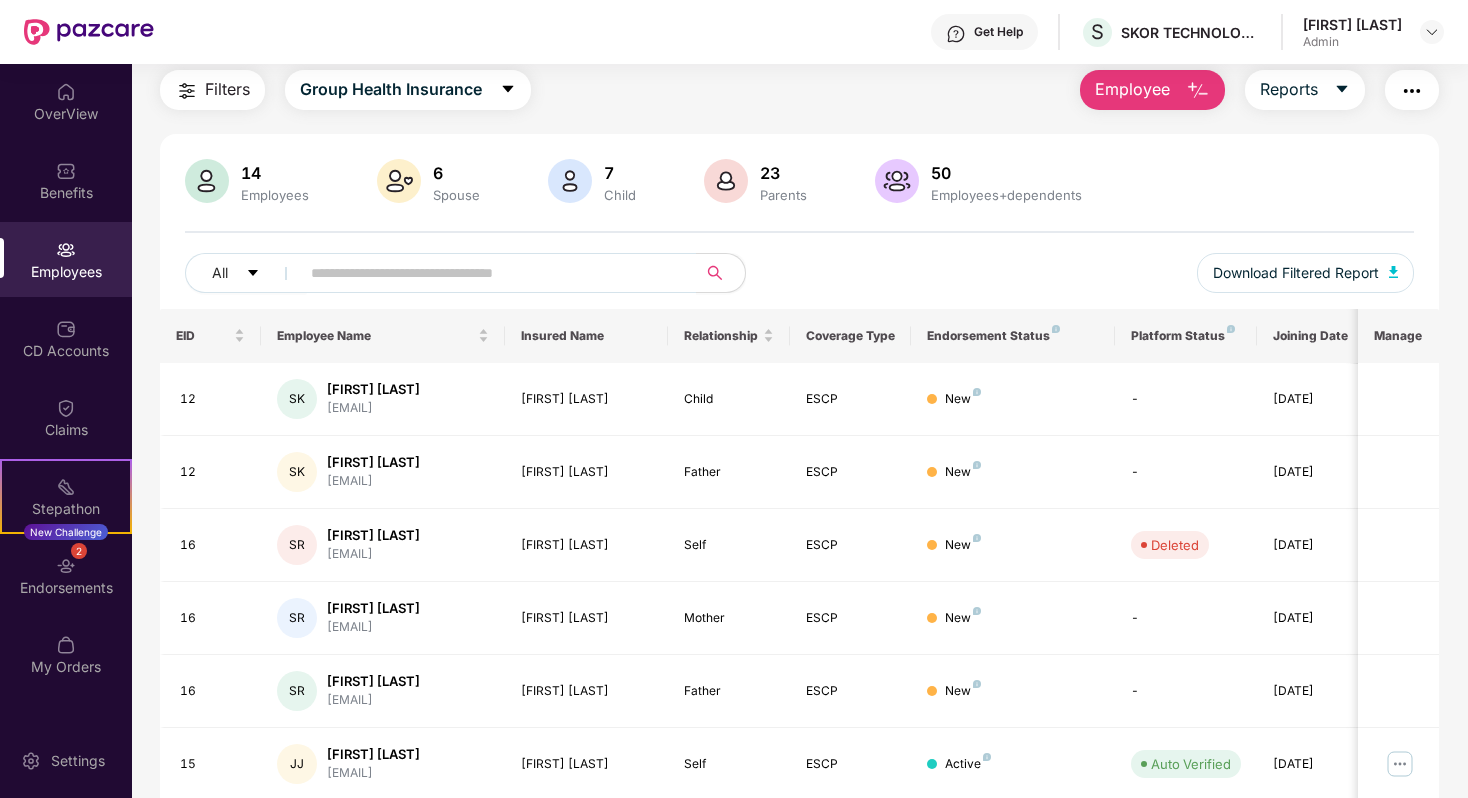 scroll, scrollTop: 431, scrollLeft: 0, axis: vertical 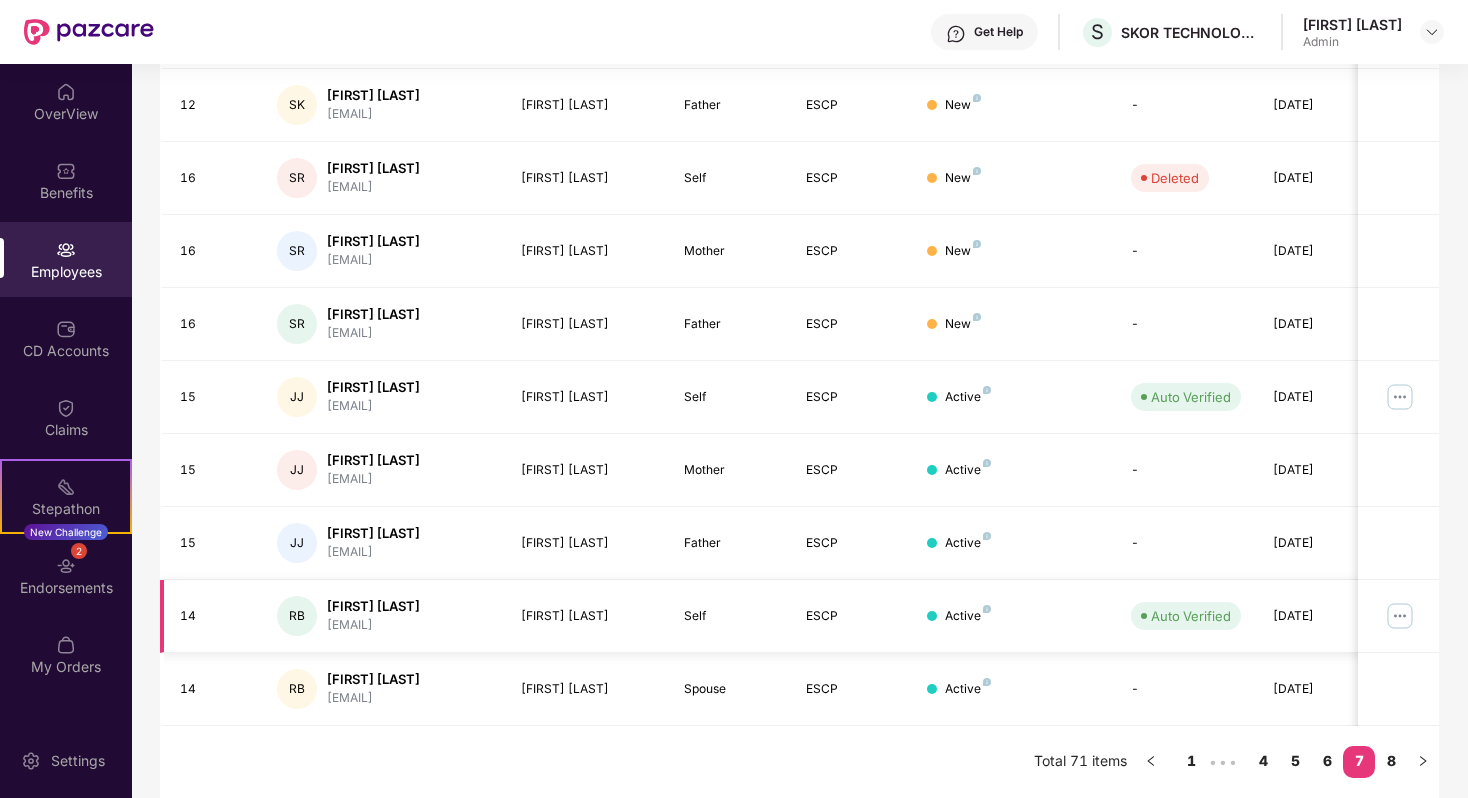 click on "[FIRST] [LAST]" at bounding box center [373, 606] 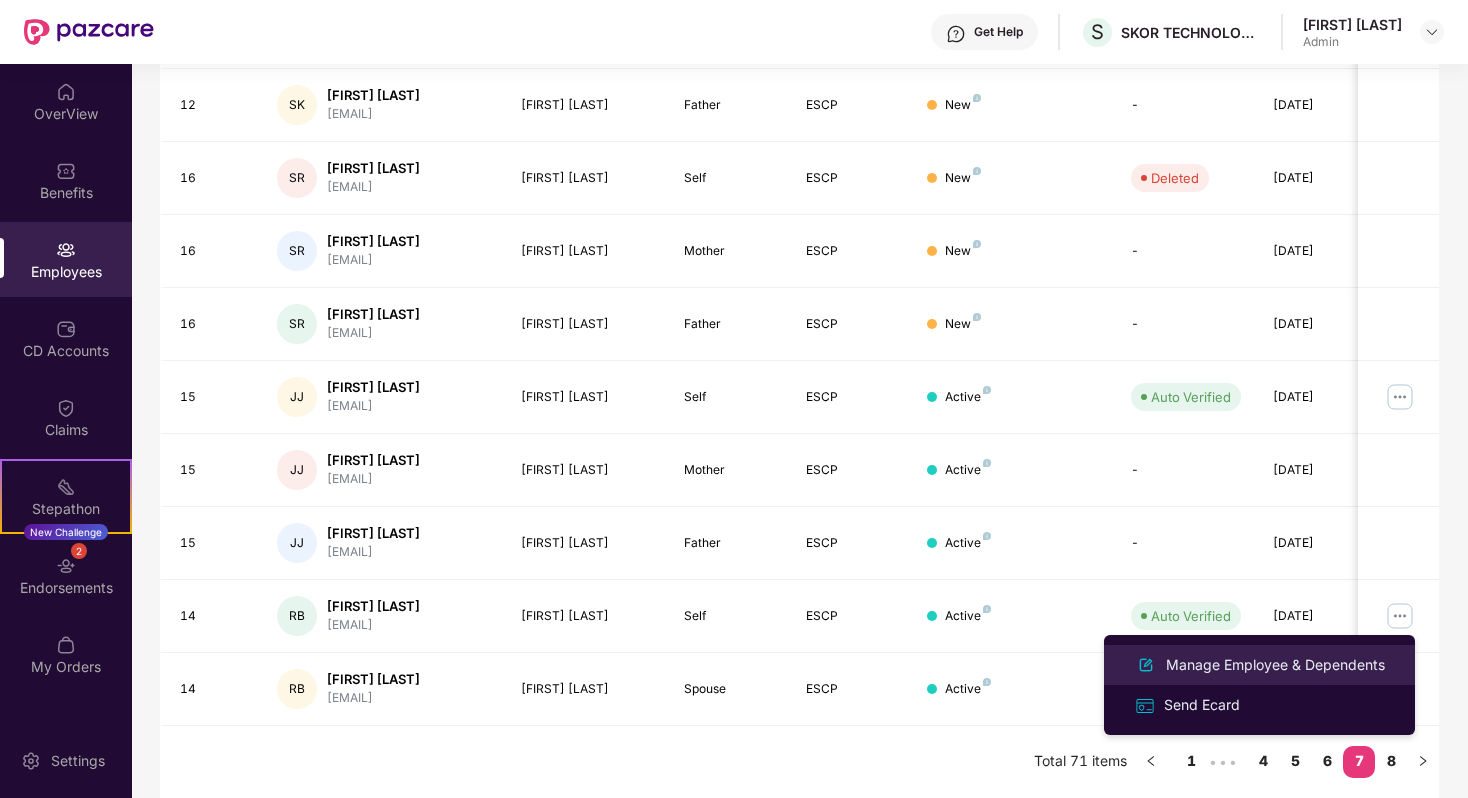 click on "Manage Employee & Dependents" at bounding box center [1275, 665] 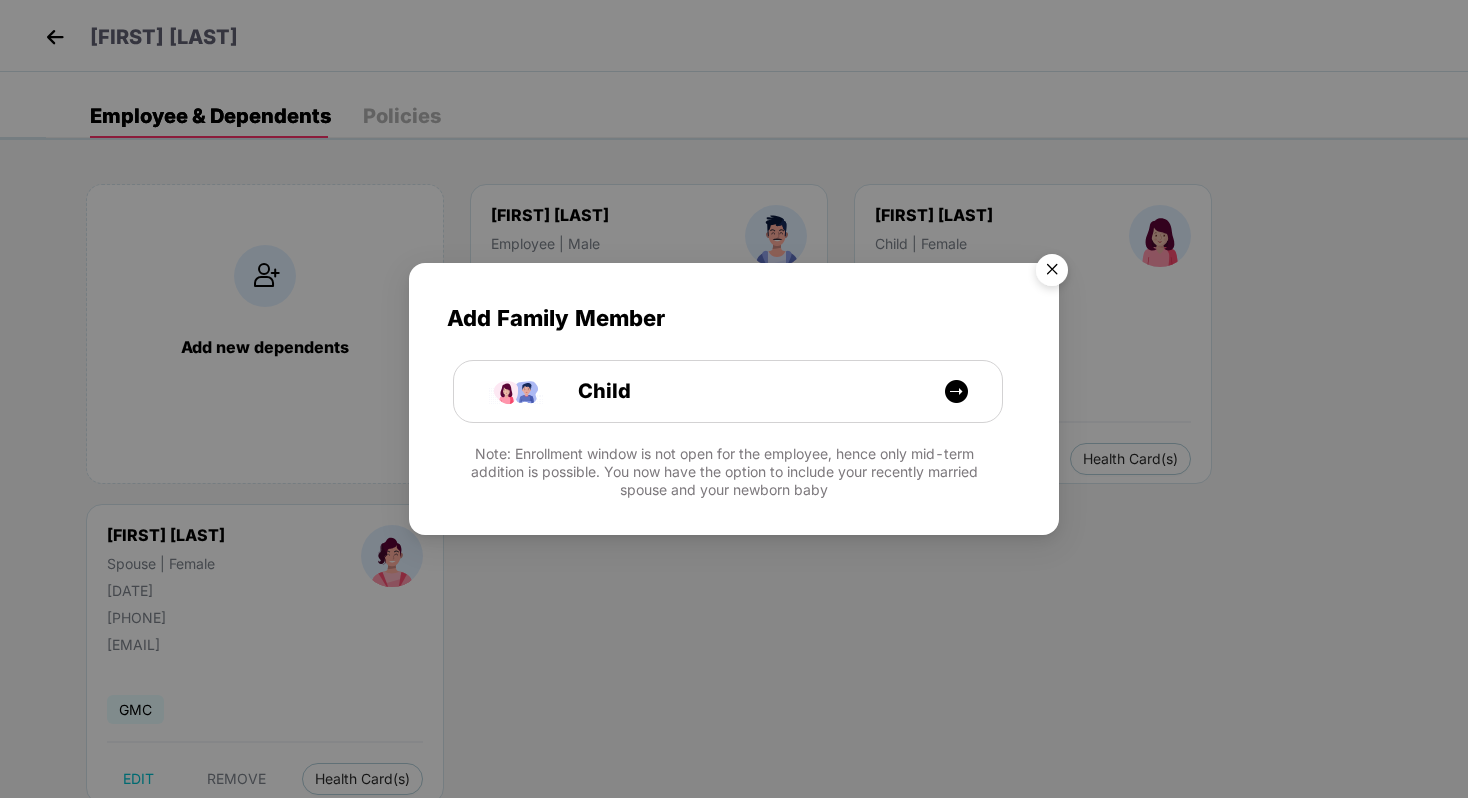 click at bounding box center [1052, 273] 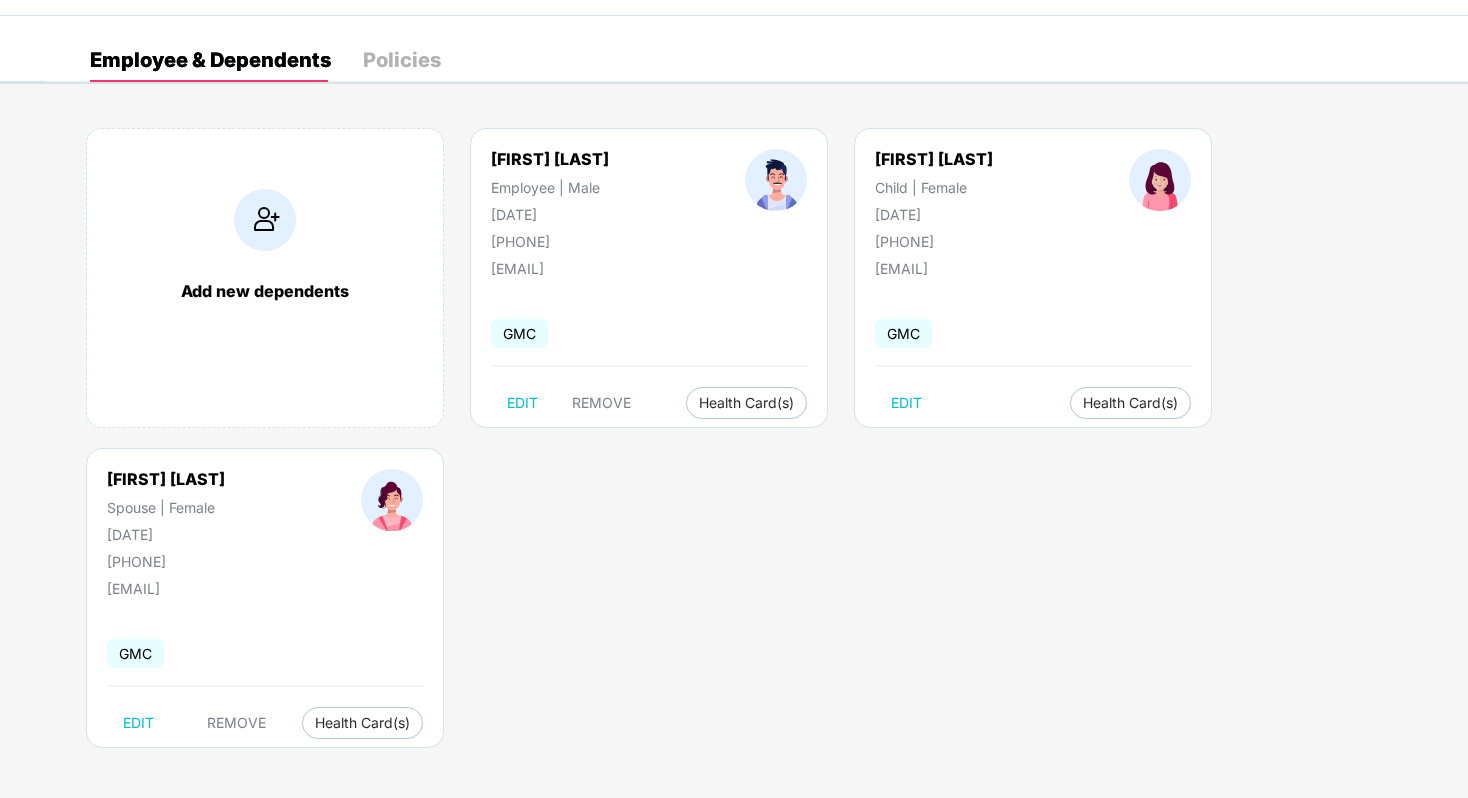scroll, scrollTop: 0, scrollLeft: 0, axis: both 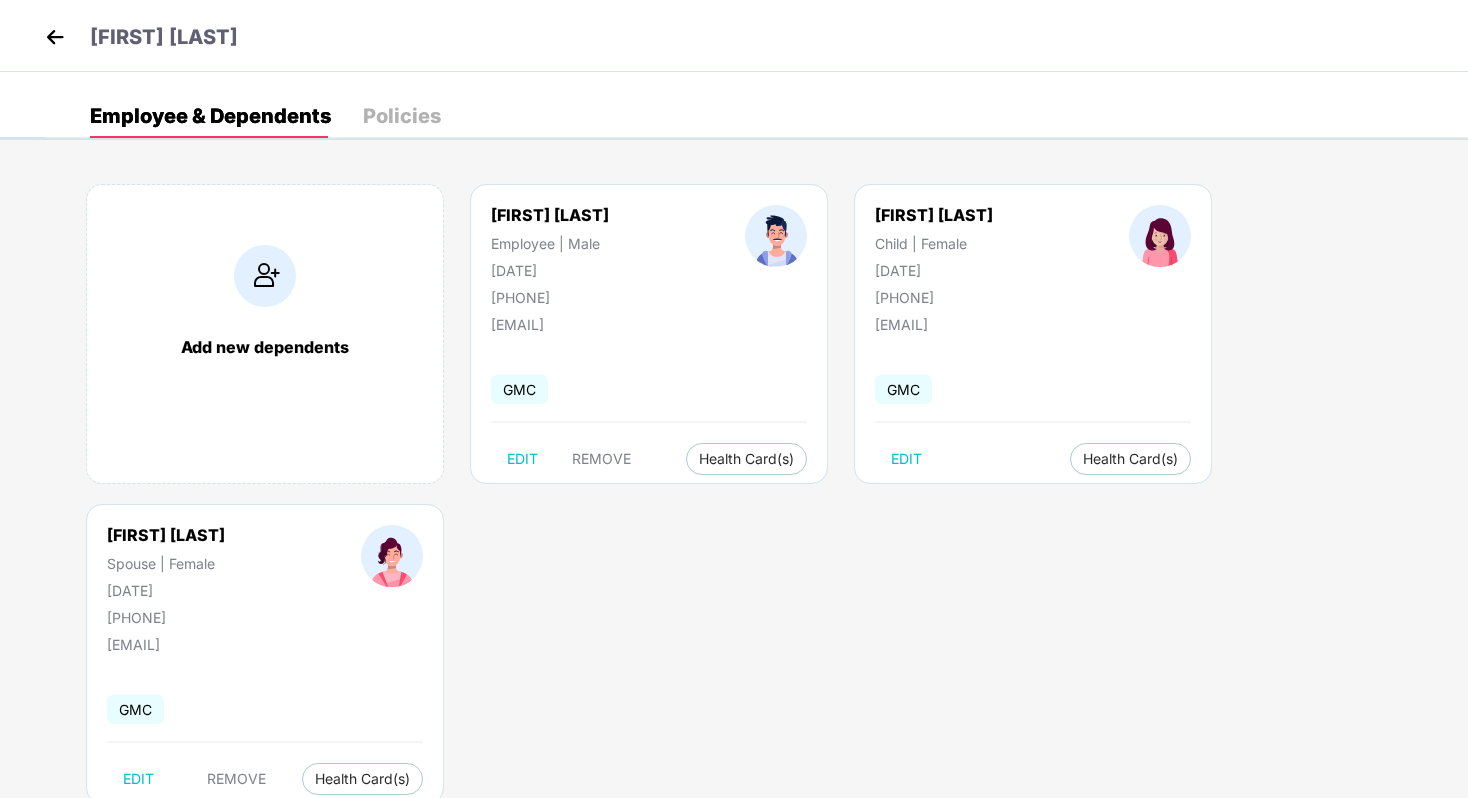 click on "Policies" at bounding box center [402, 116] 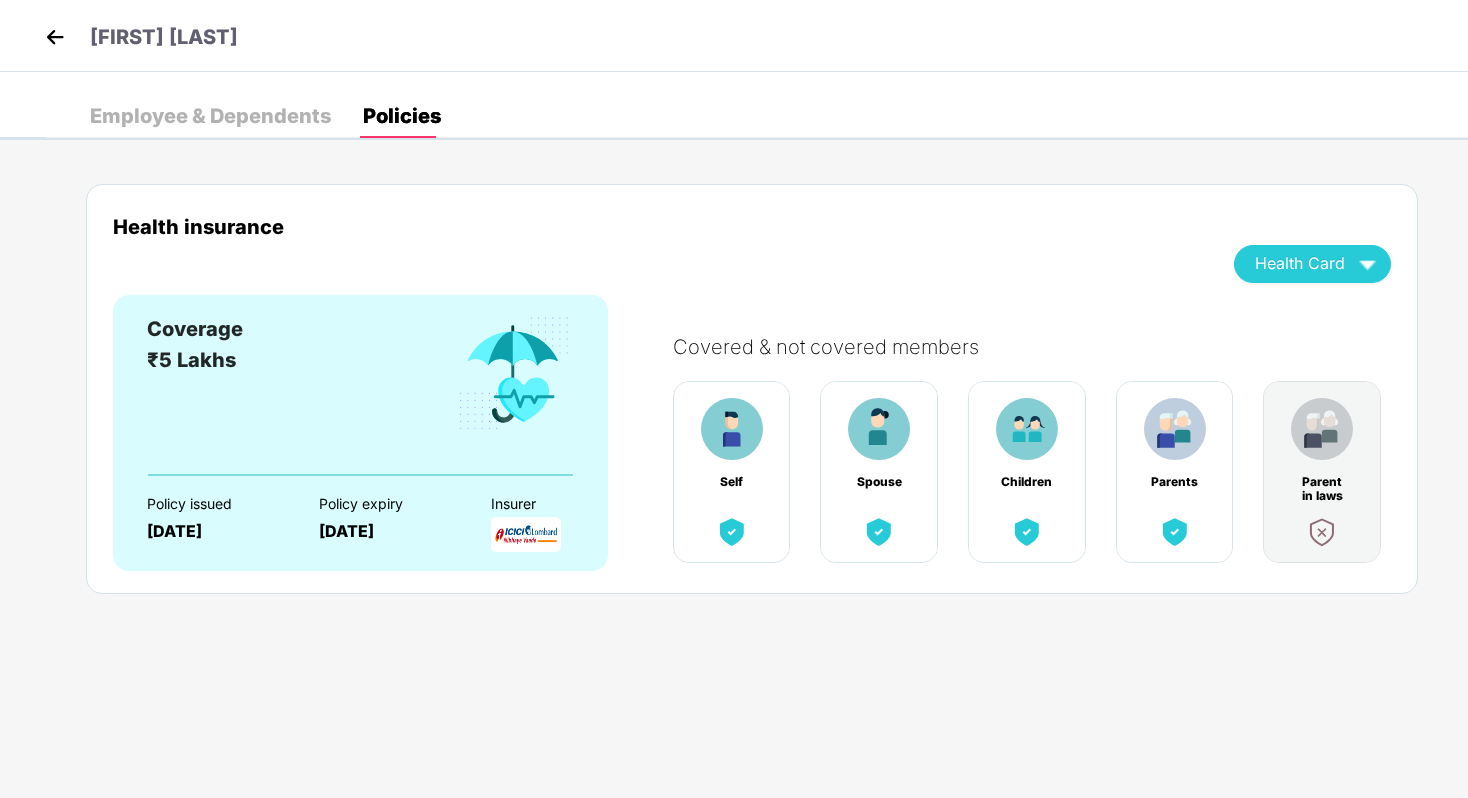 click on "Employee & Dependents" at bounding box center [210, 116] 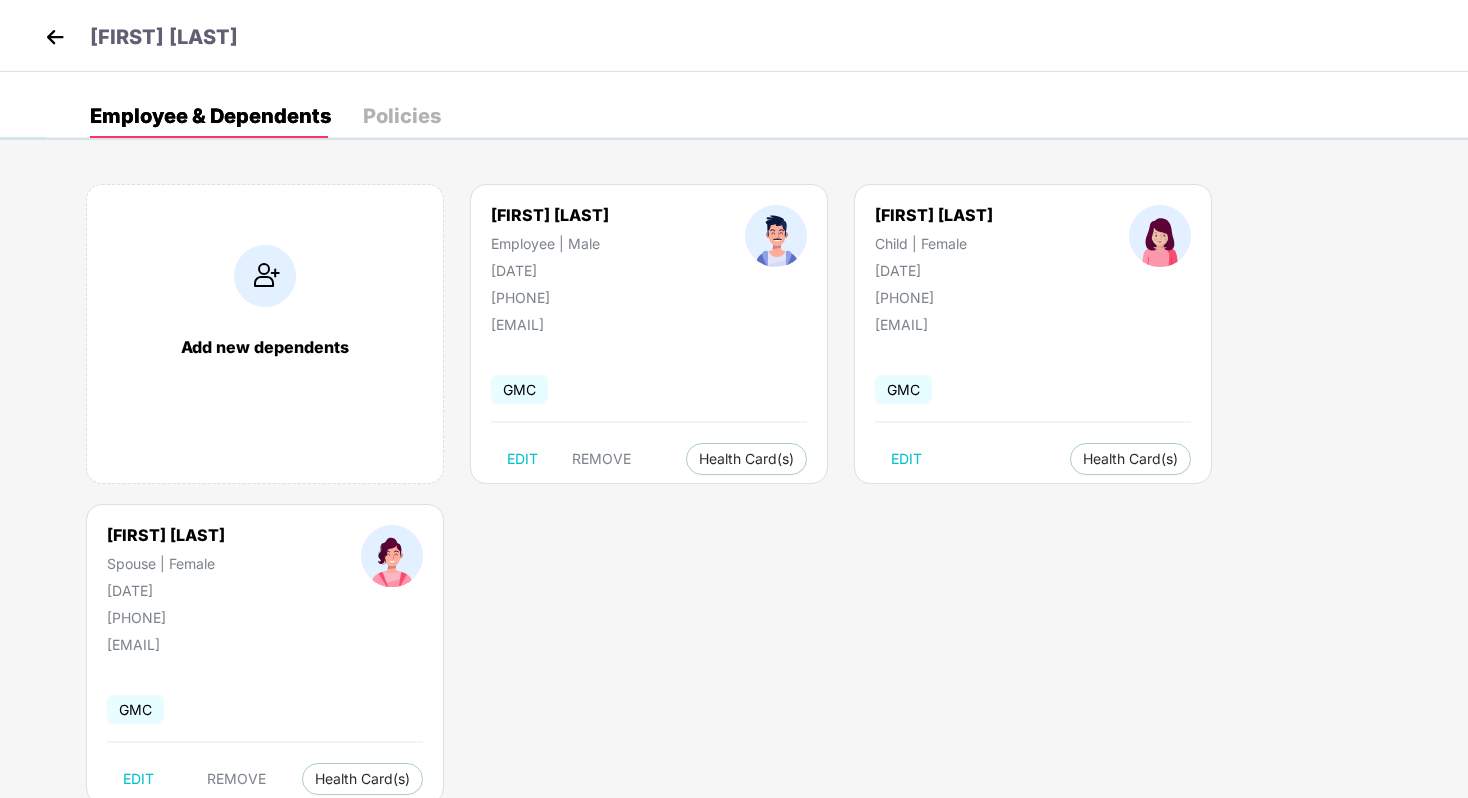 click on "Policies" at bounding box center [402, 116] 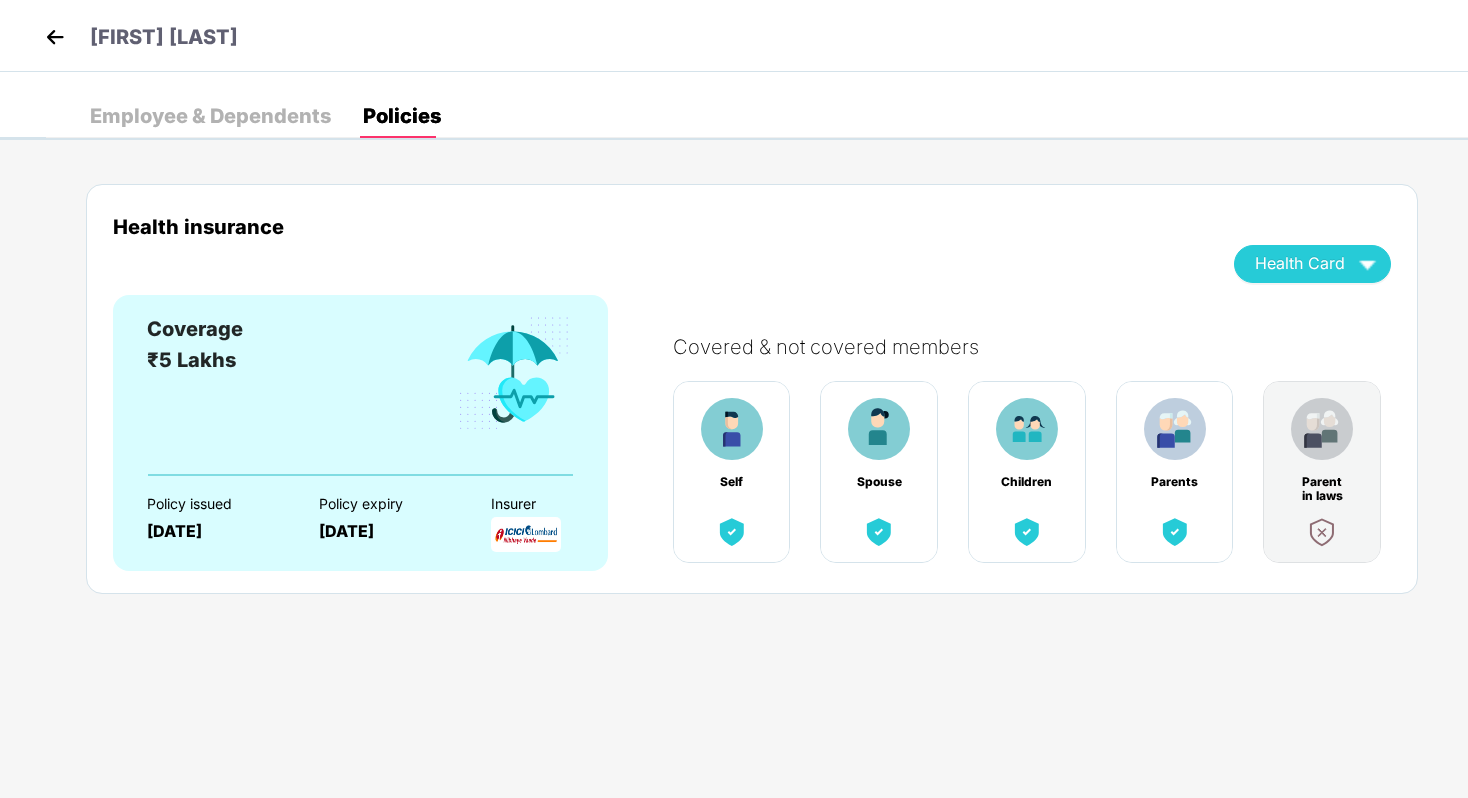 click on "Employee & Dependents" at bounding box center [210, 116] 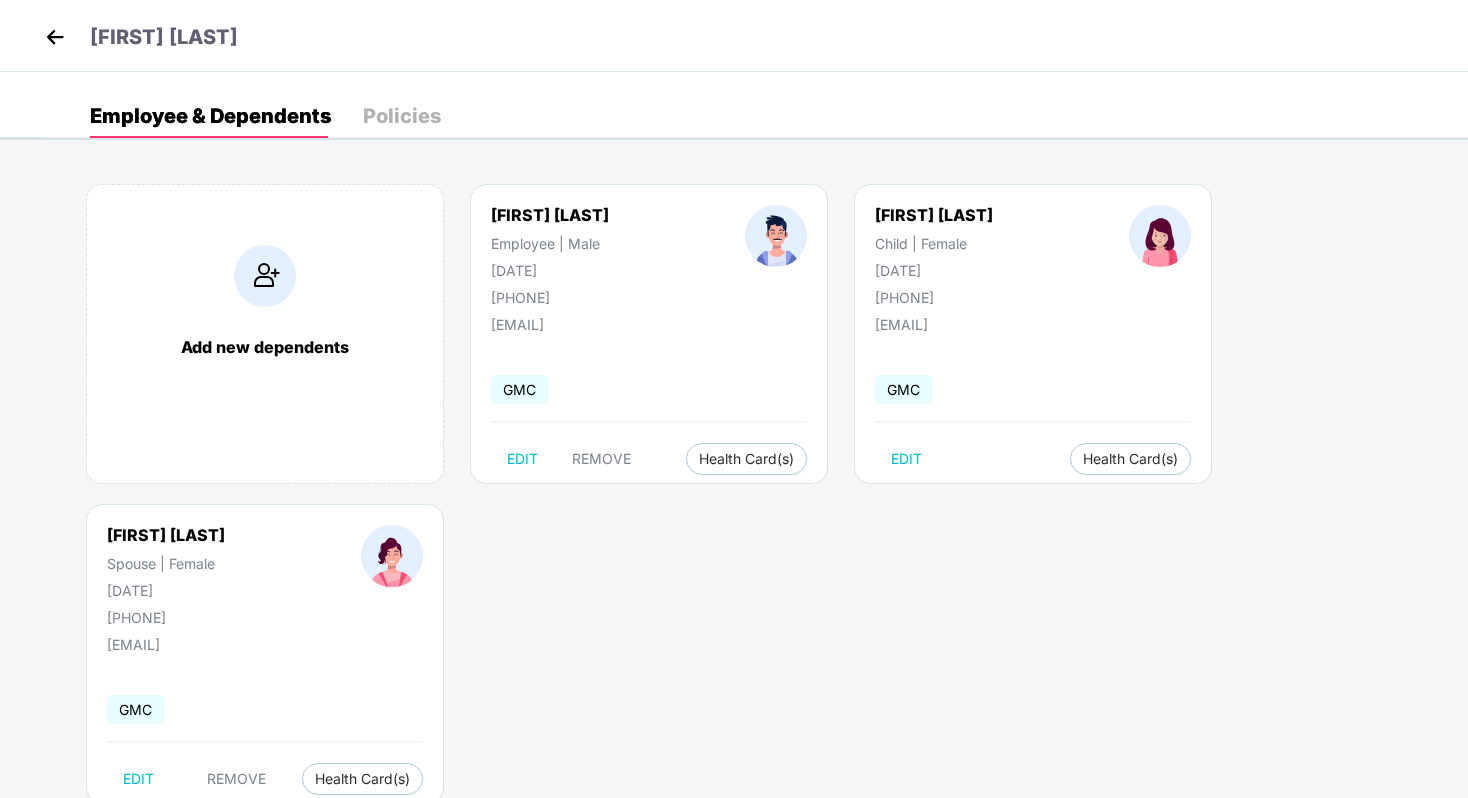 click on "Policies" at bounding box center [402, 116] 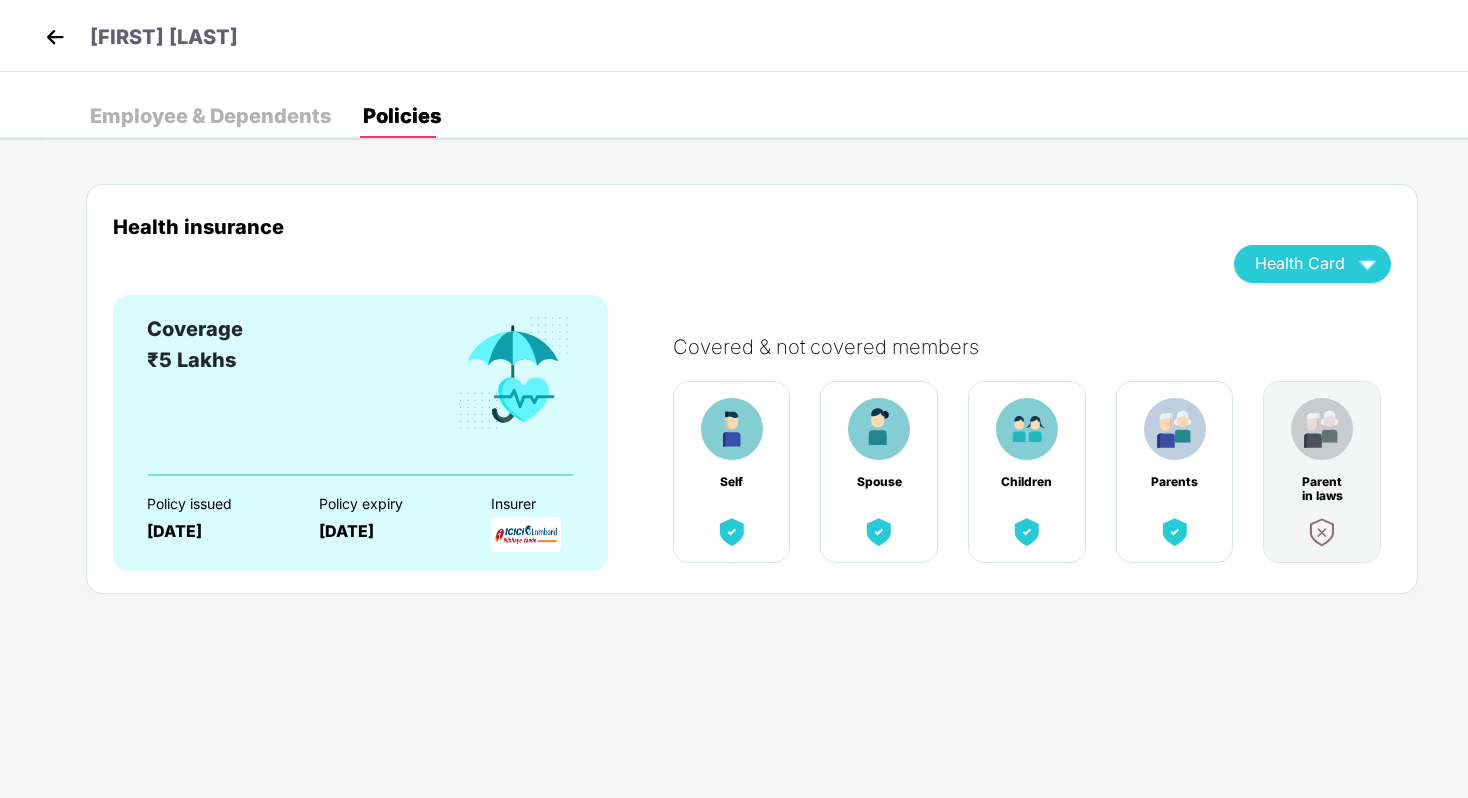 click at bounding box center [55, 37] 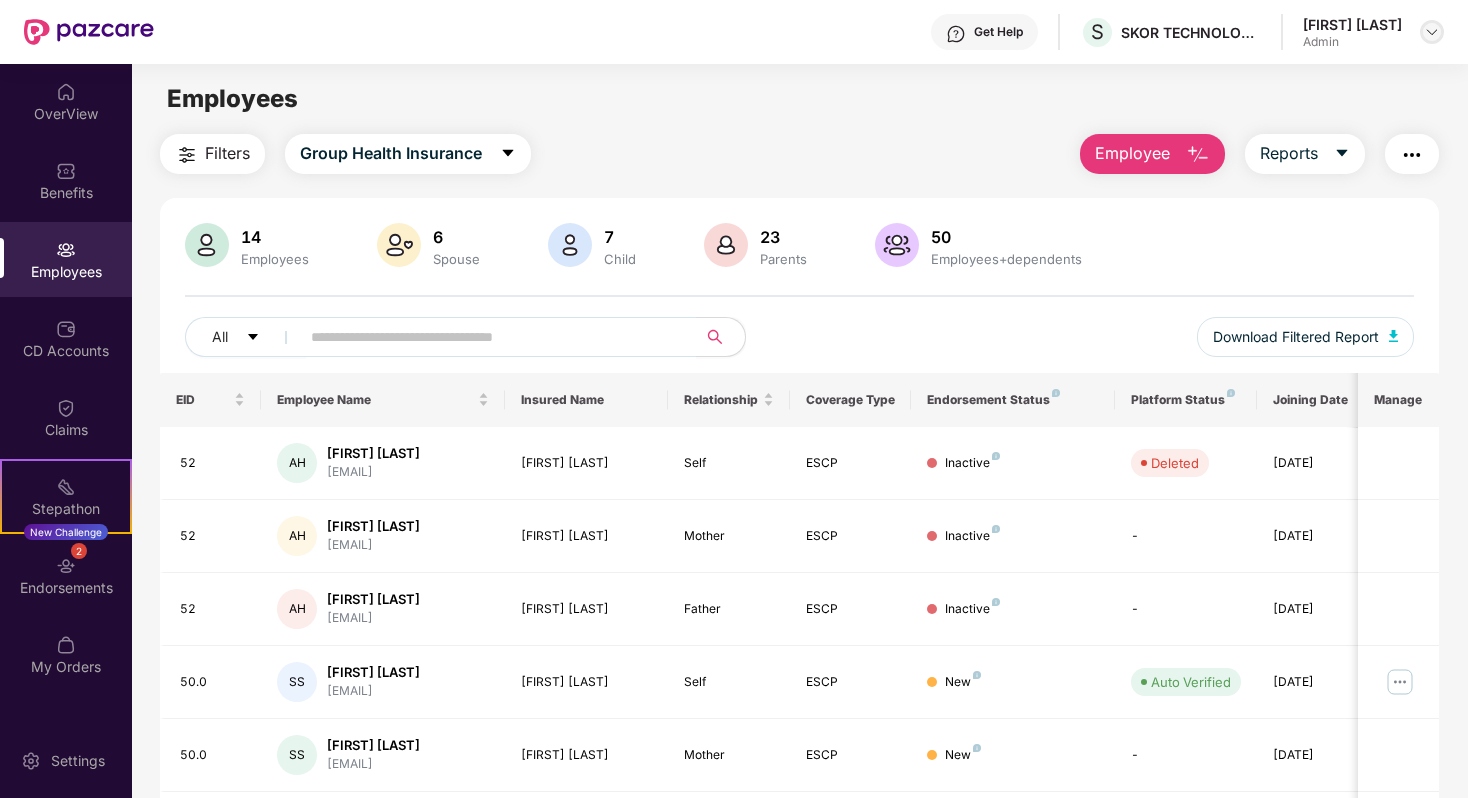 click at bounding box center [1432, 32] 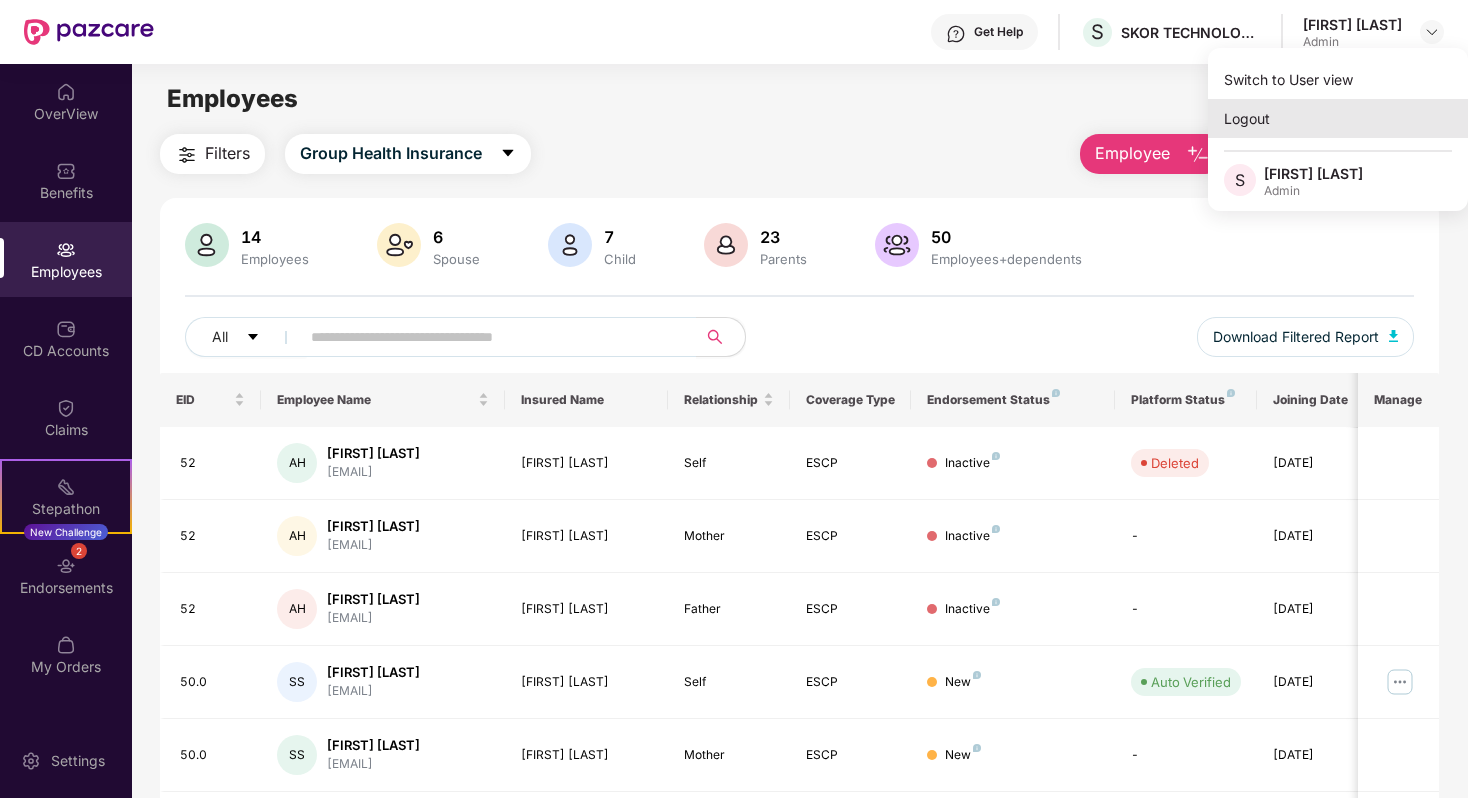 click on "Logout" at bounding box center [1338, 118] 